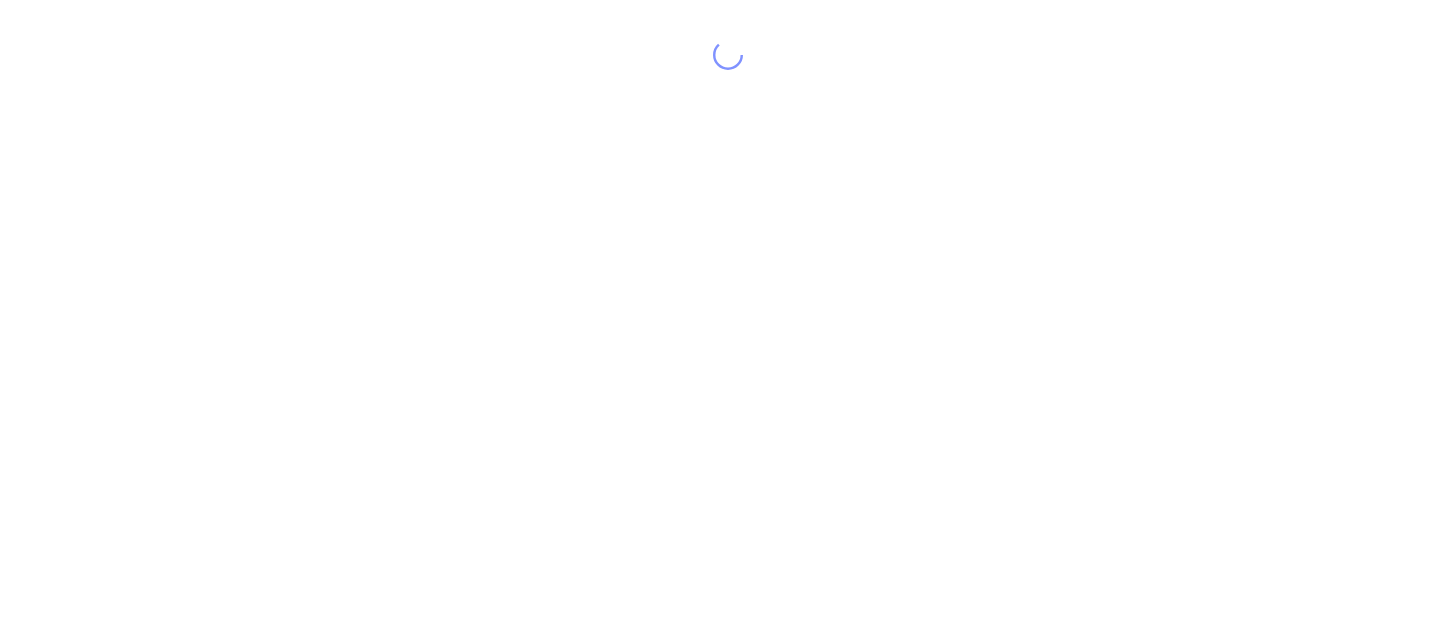 scroll, scrollTop: 0, scrollLeft: 0, axis: both 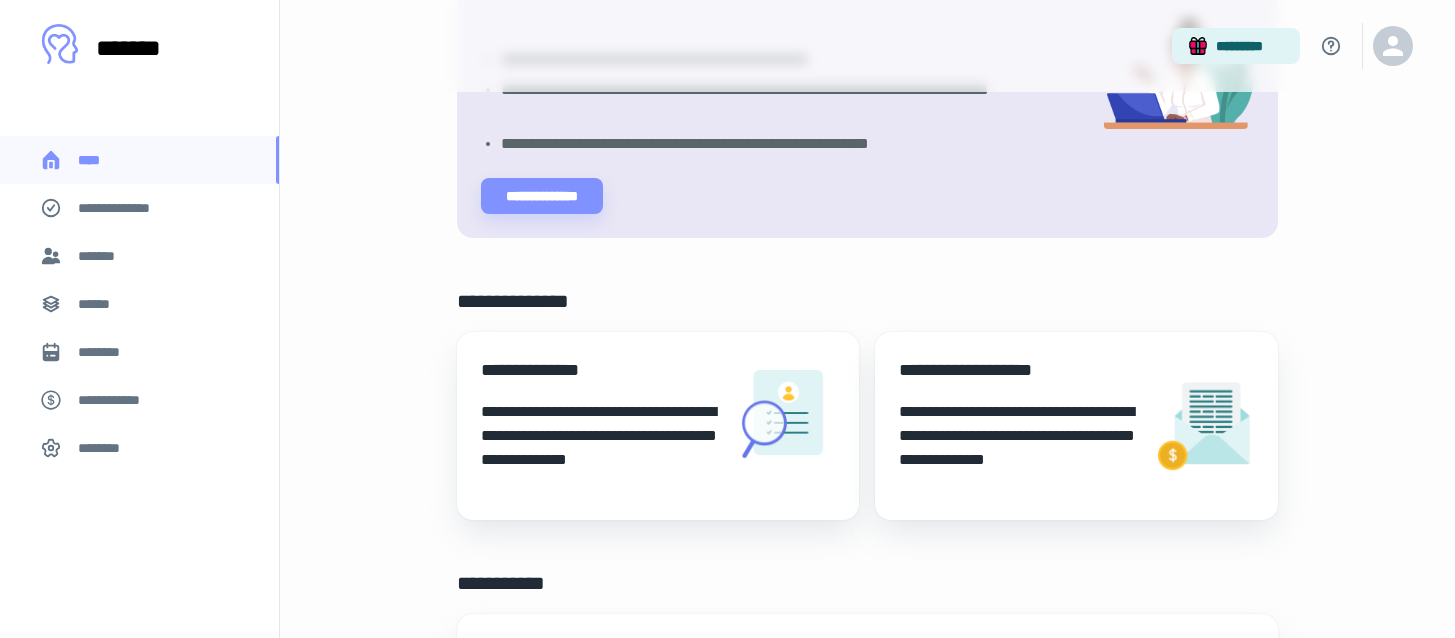click on "******" at bounding box center (139, 304) 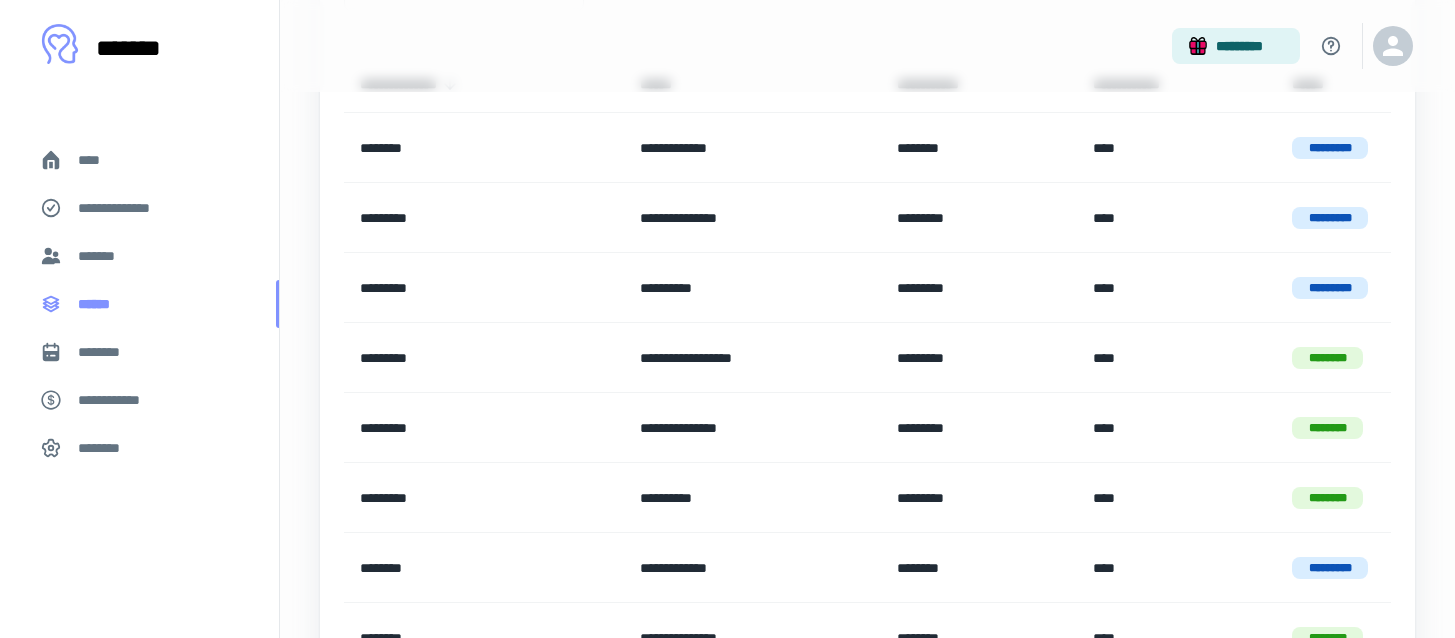 scroll, scrollTop: 0, scrollLeft: 0, axis: both 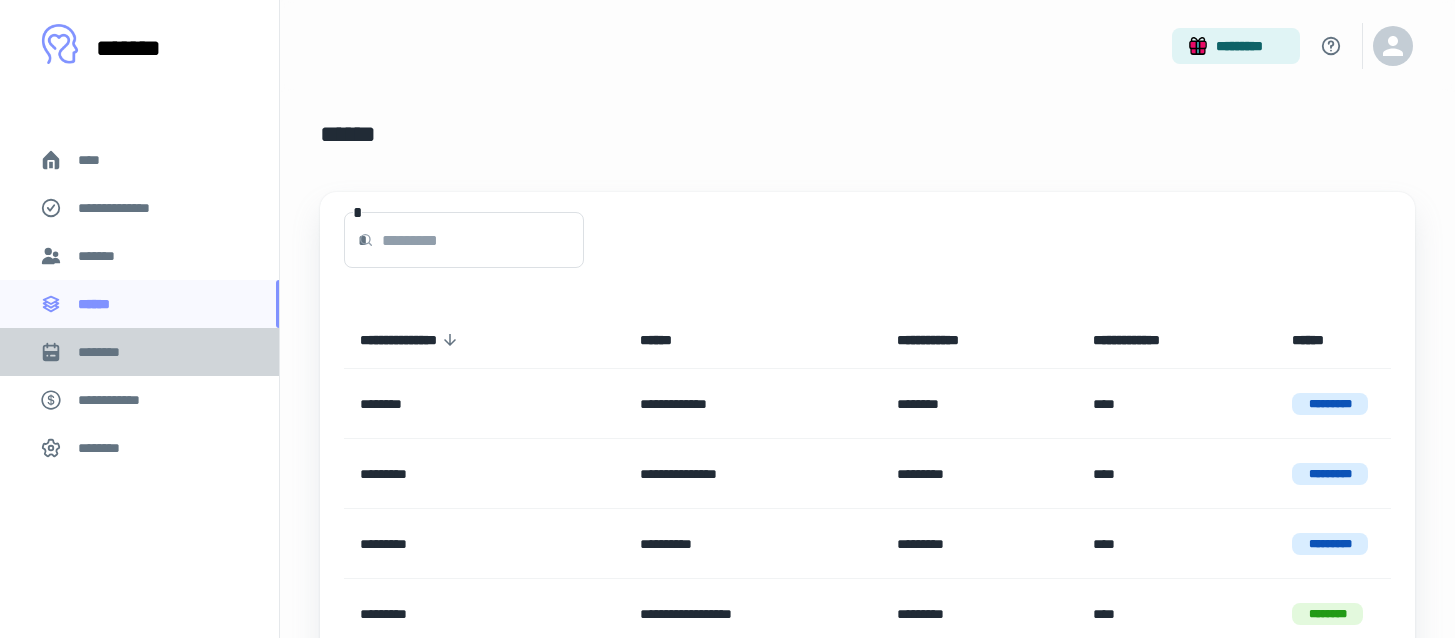 click on "********" at bounding box center [139, 352] 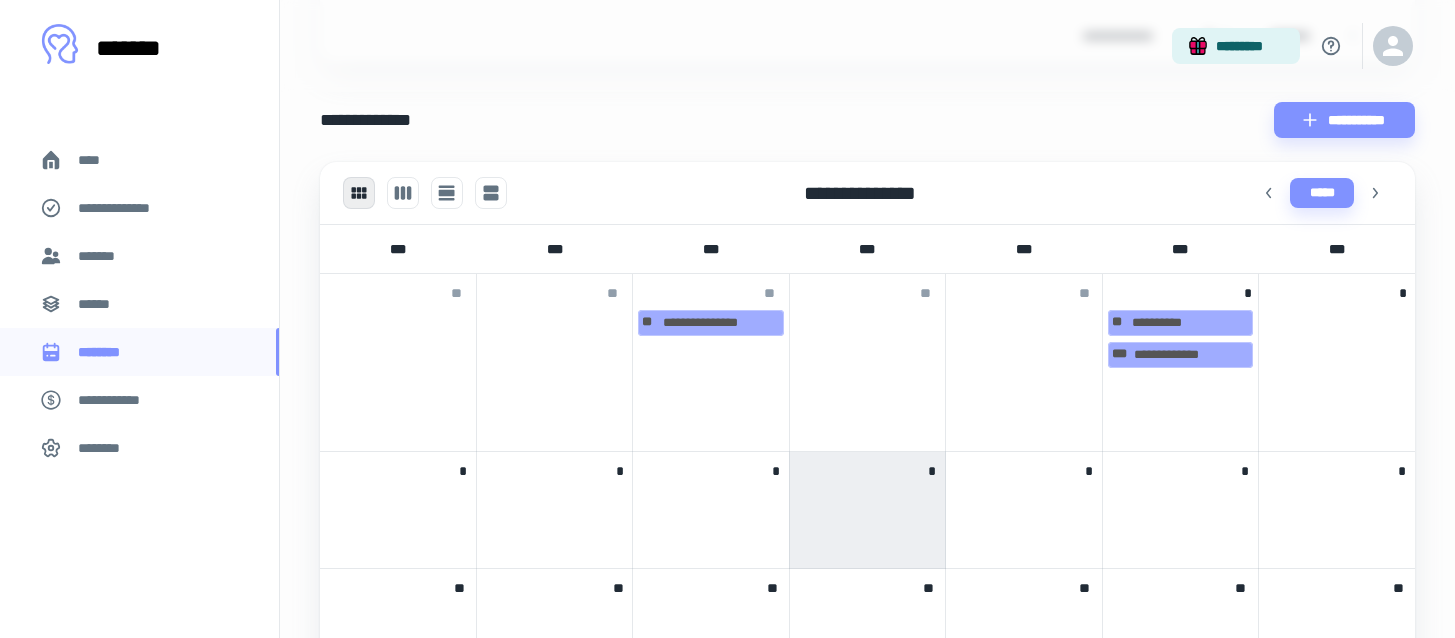 scroll, scrollTop: 518, scrollLeft: 0, axis: vertical 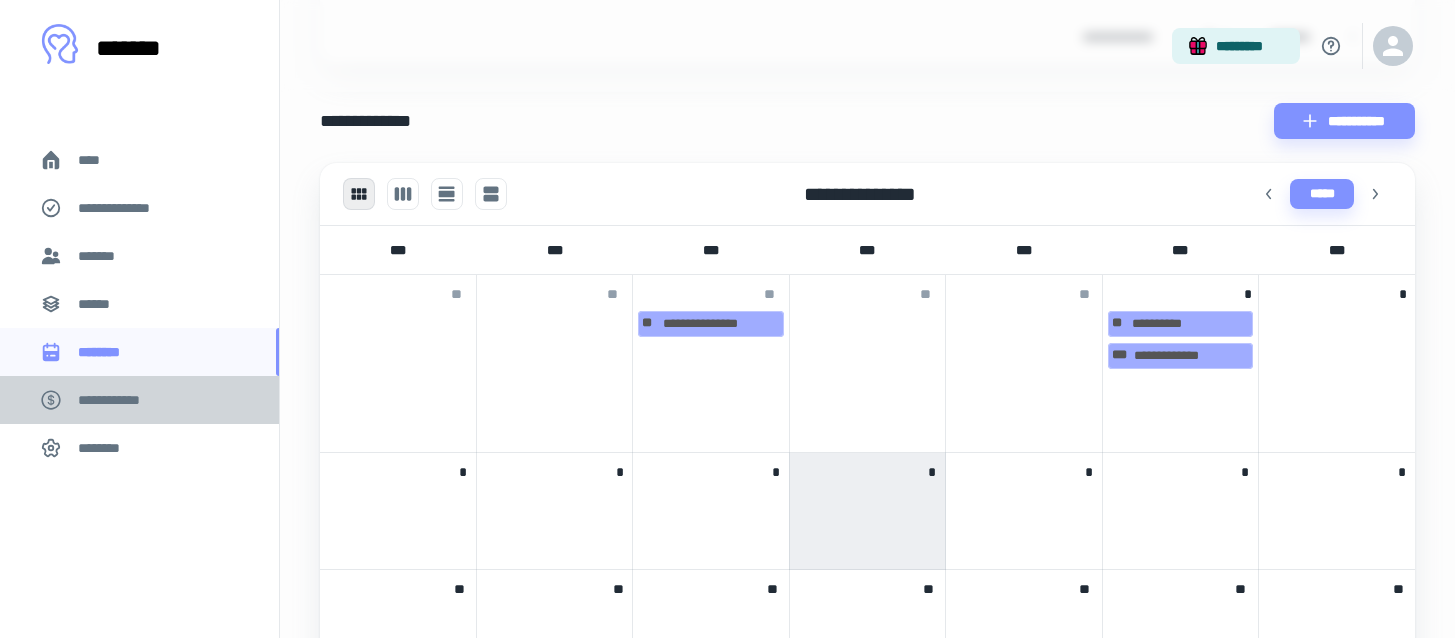 click on "**********" at bounding box center (139, 400) 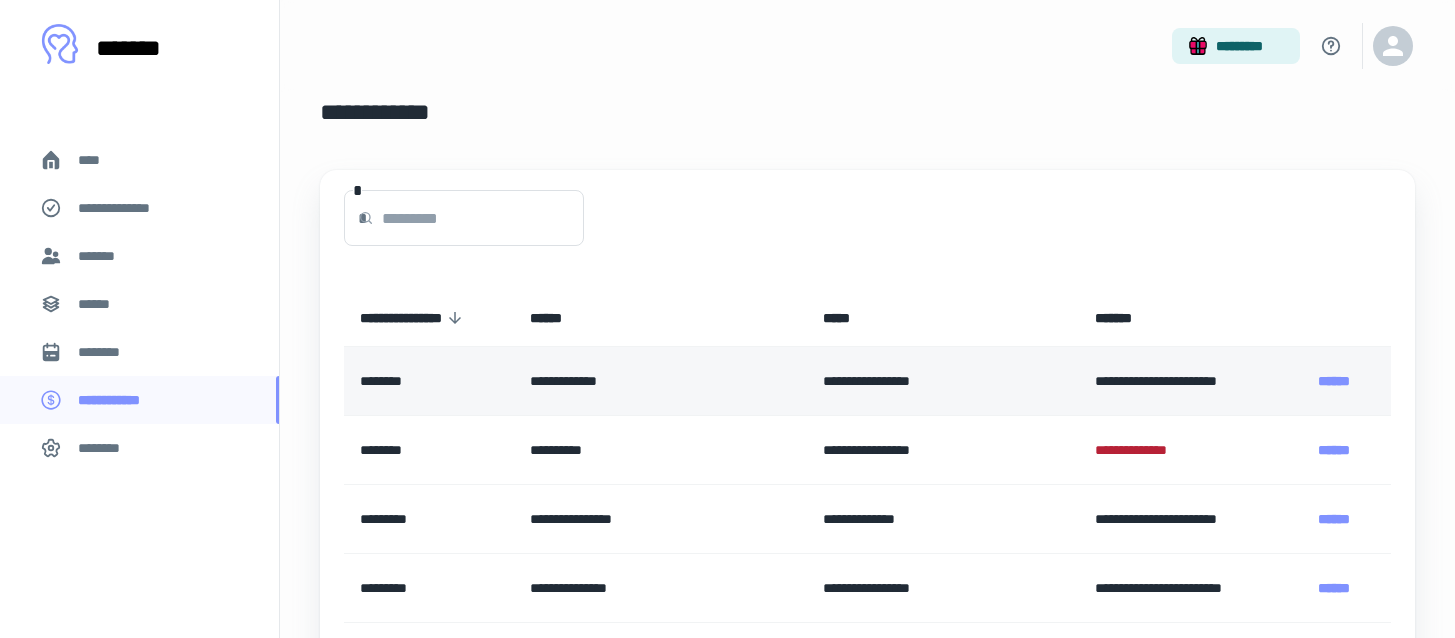scroll, scrollTop: 26, scrollLeft: 0, axis: vertical 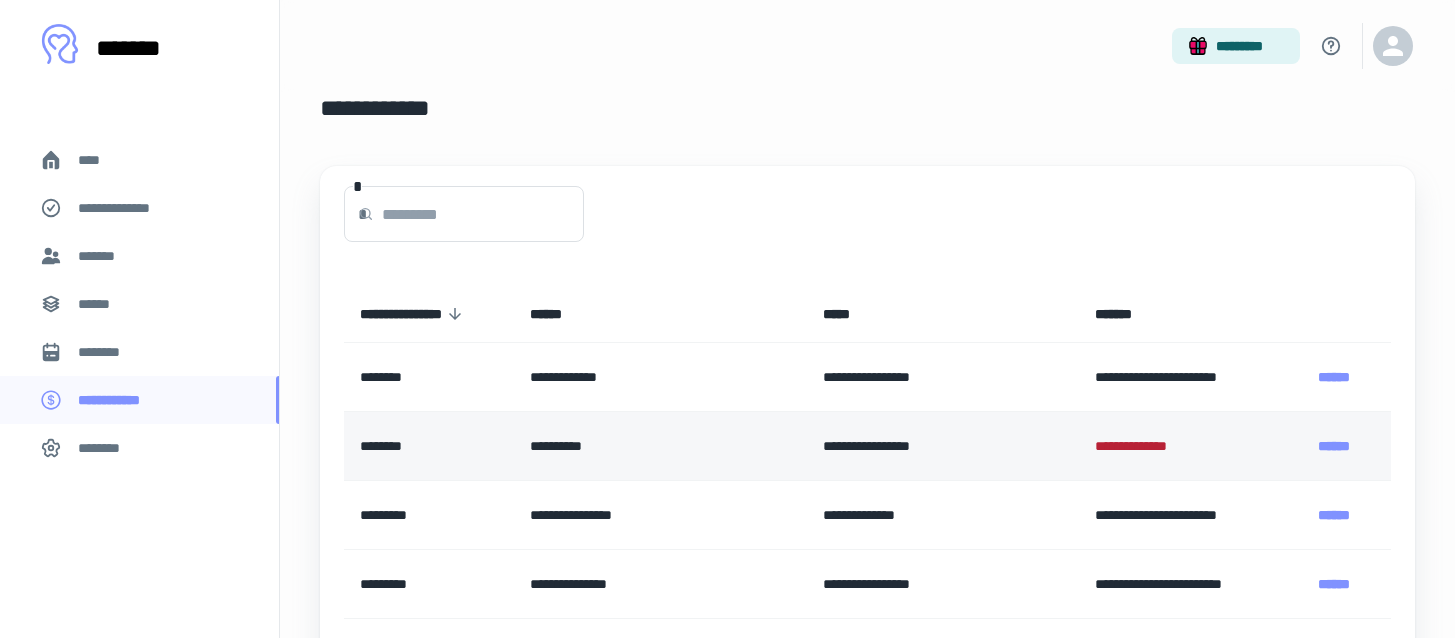 click on "**********" at bounding box center [1140, 446] 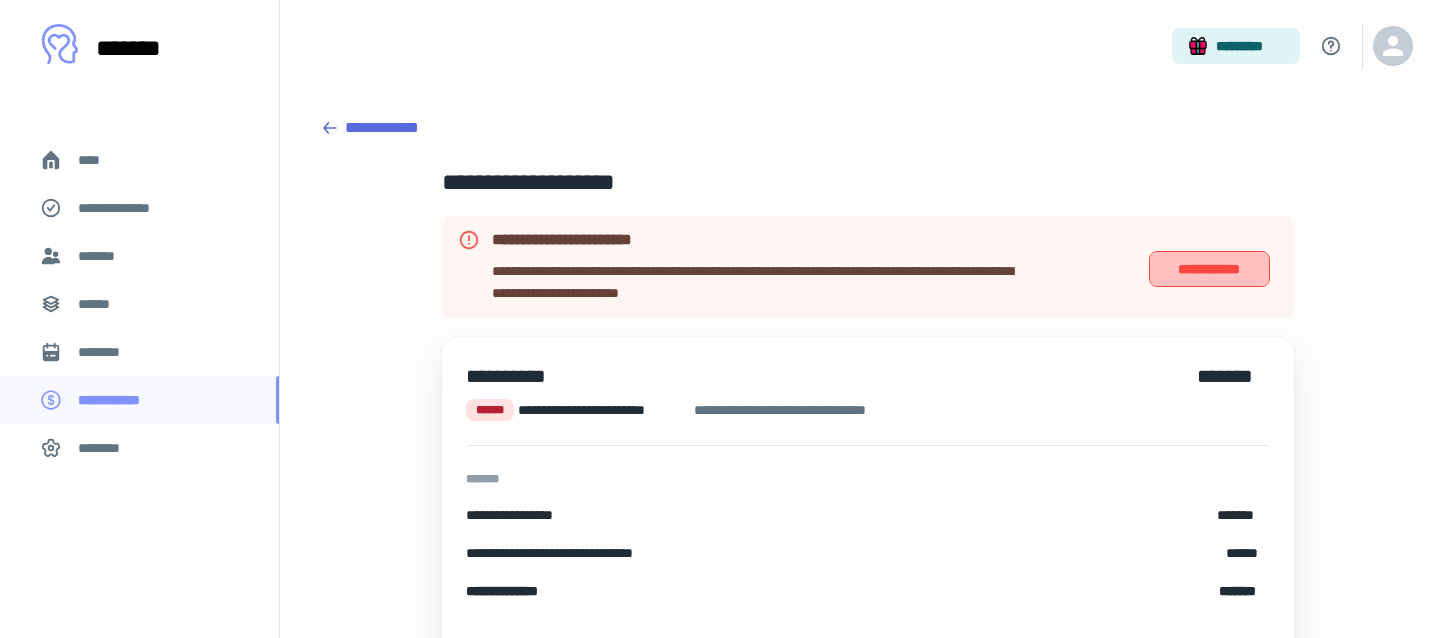 click on "**********" at bounding box center (1209, 269) 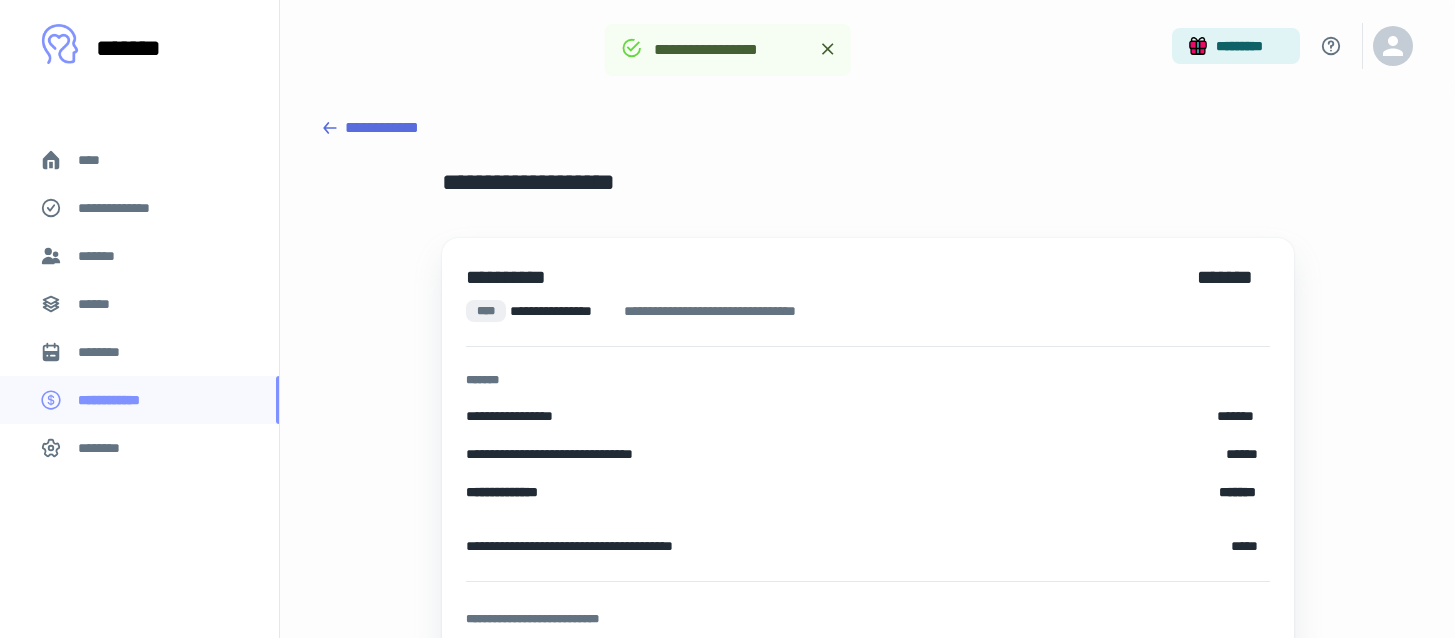 click on "****" at bounding box center [139, 160] 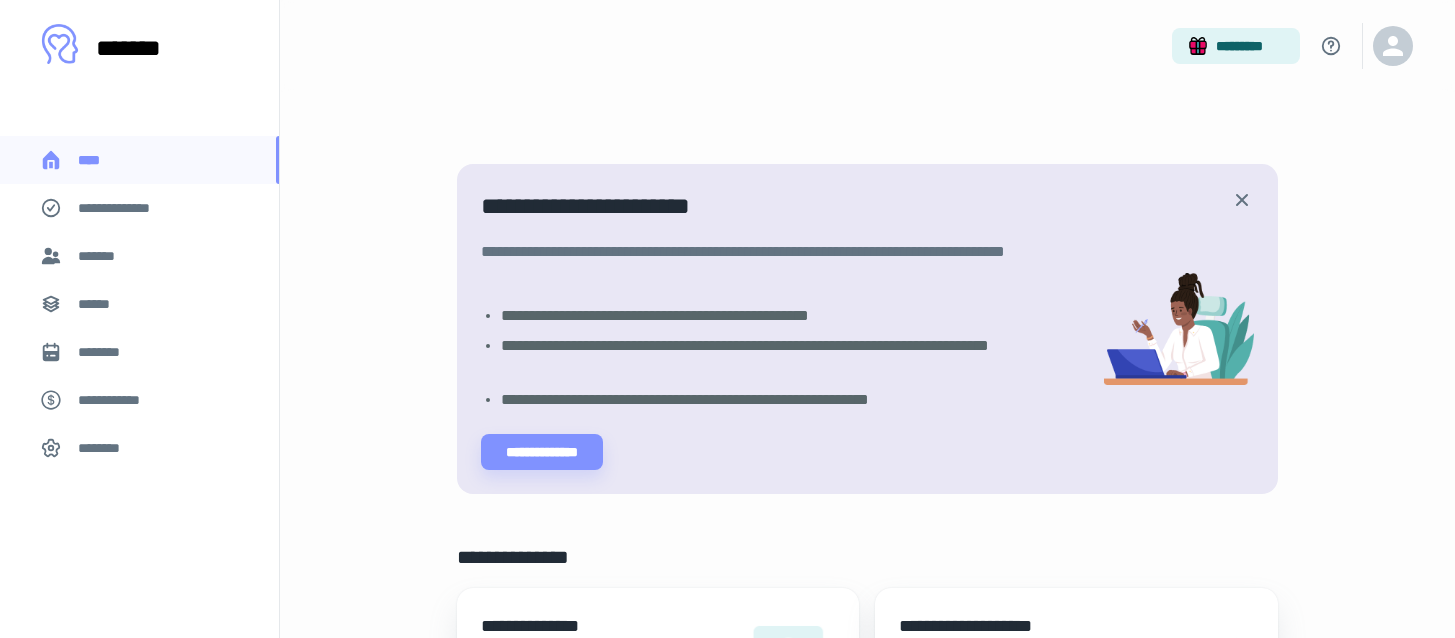 click on "********" at bounding box center (139, 352) 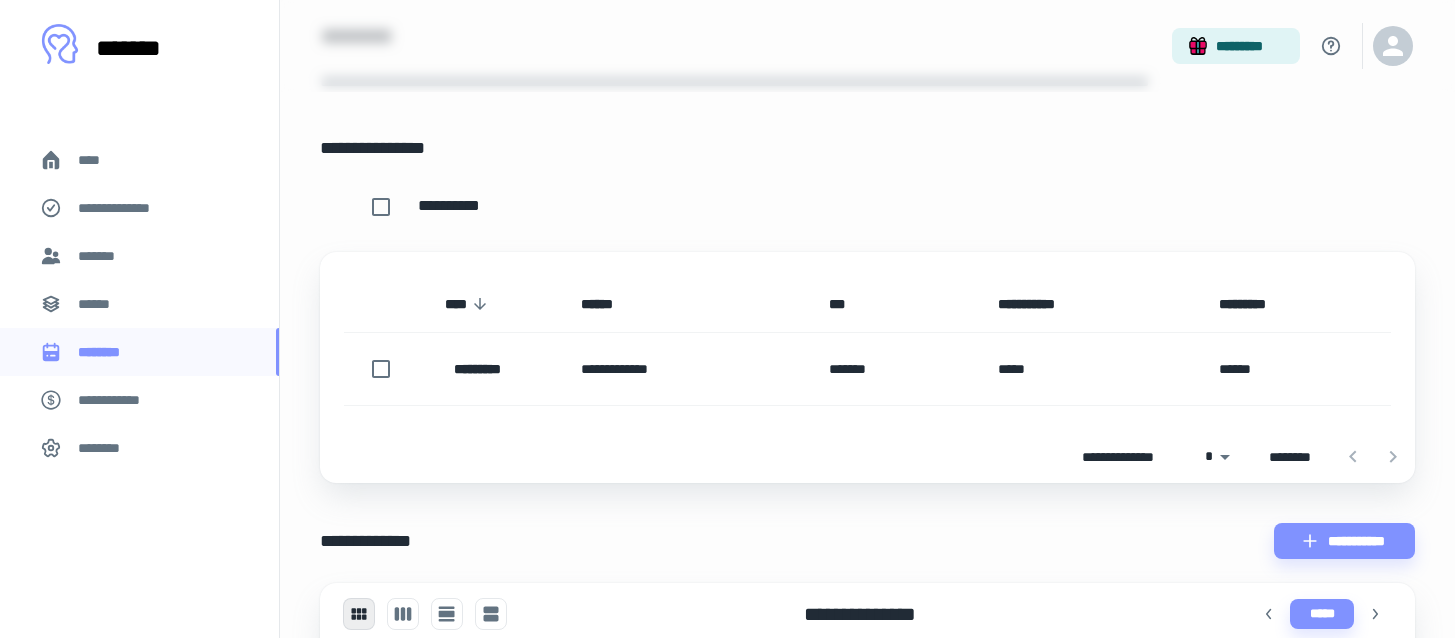 scroll, scrollTop: 189, scrollLeft: 0, axis: vertical 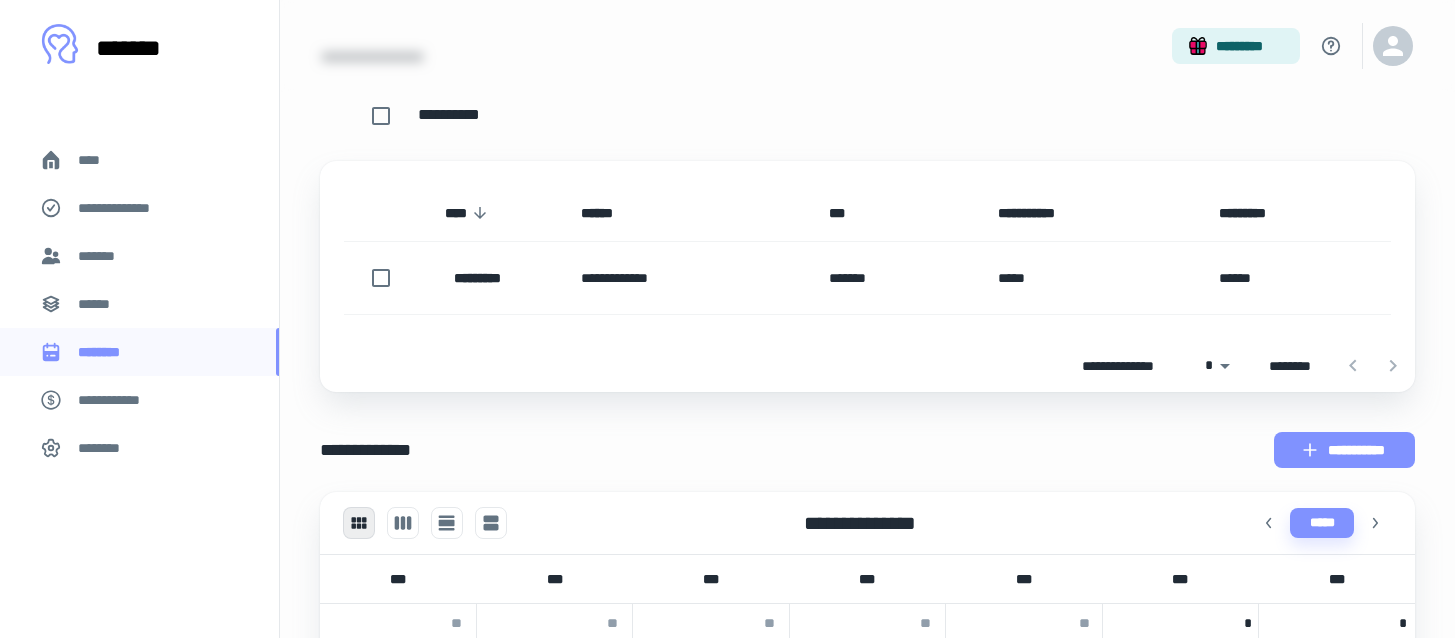 click on "**********" at bounding box center [1344, 450] 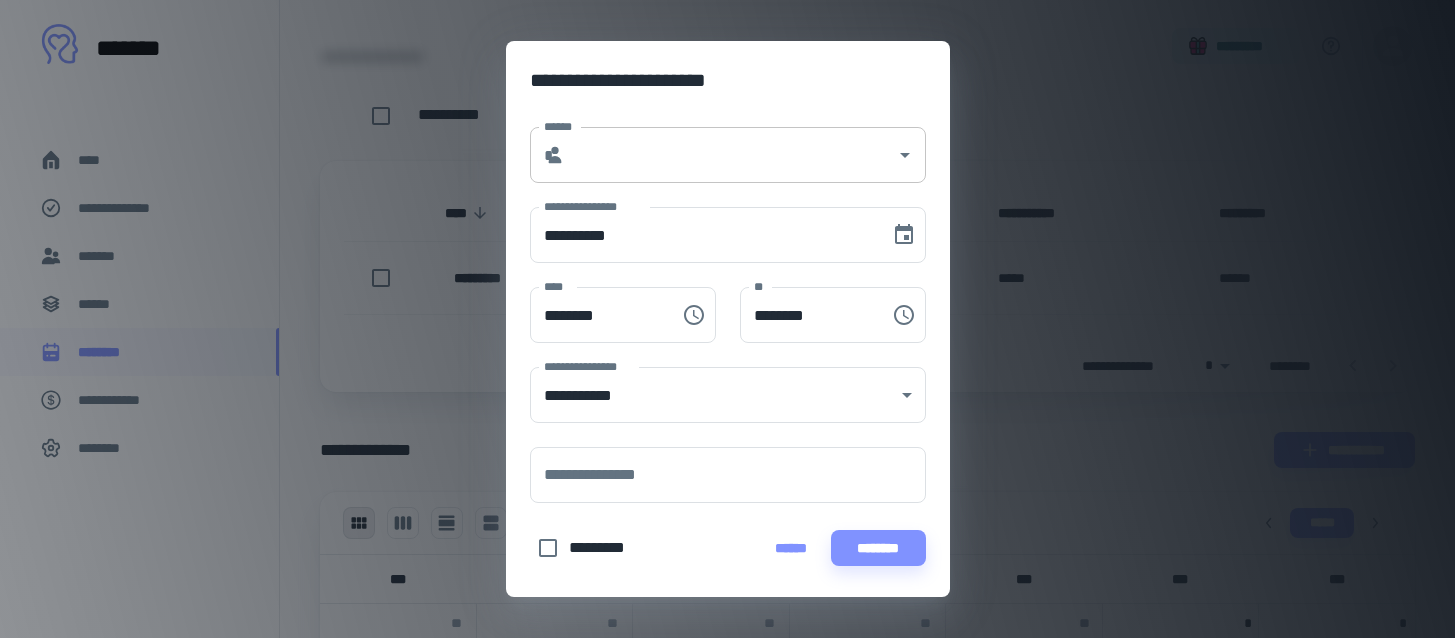 click on "******" at bounding box center (730, 155) 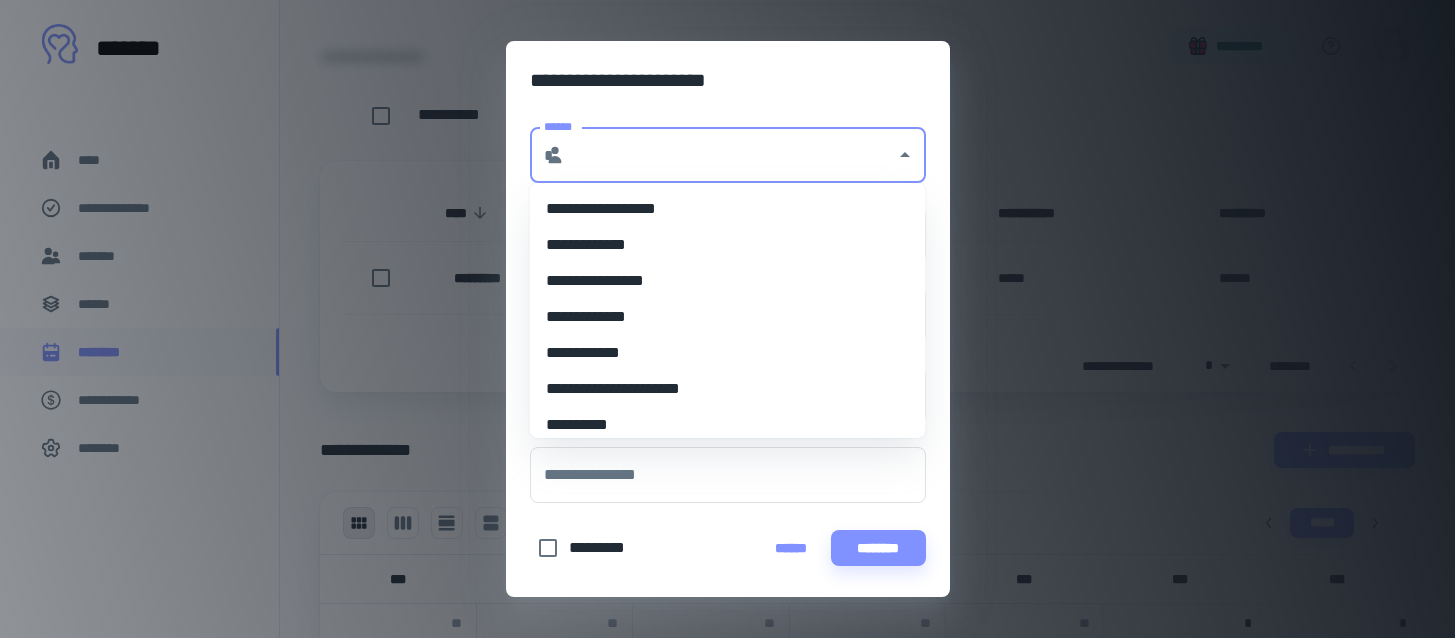 click on "**********" at bounding box center (728, 281) 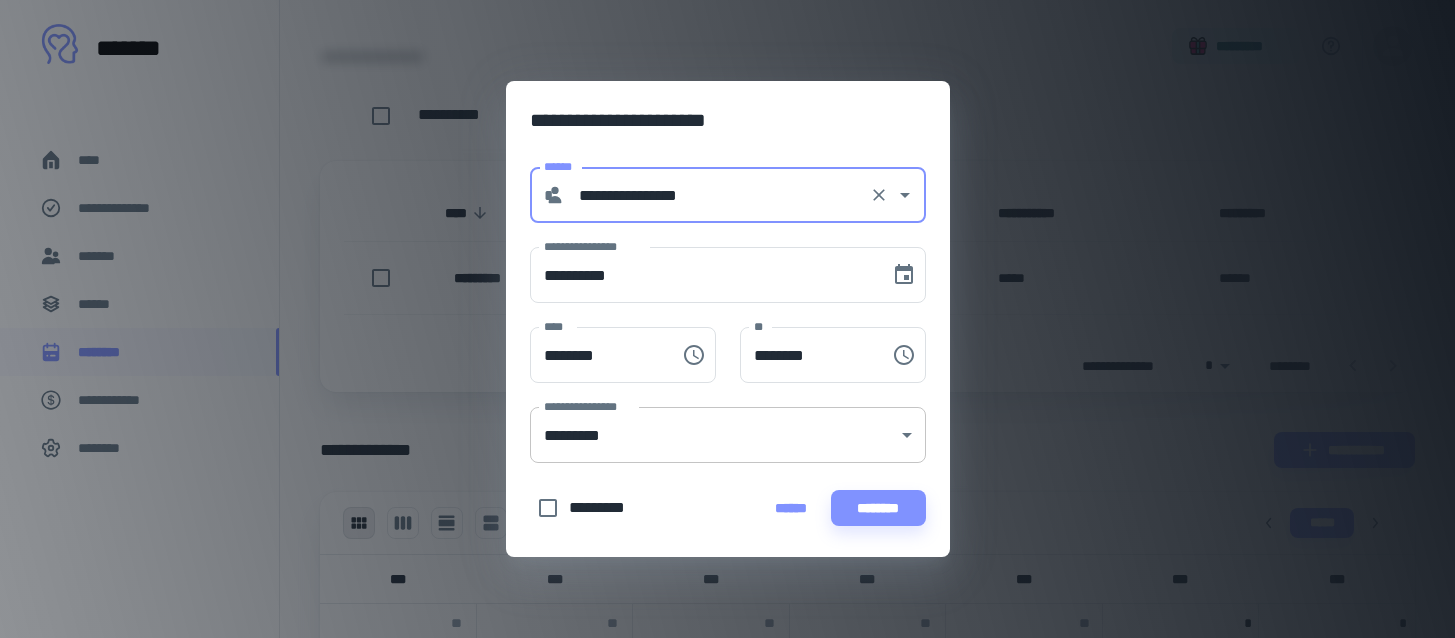 click on "**********" at bounding box center (727, 130) 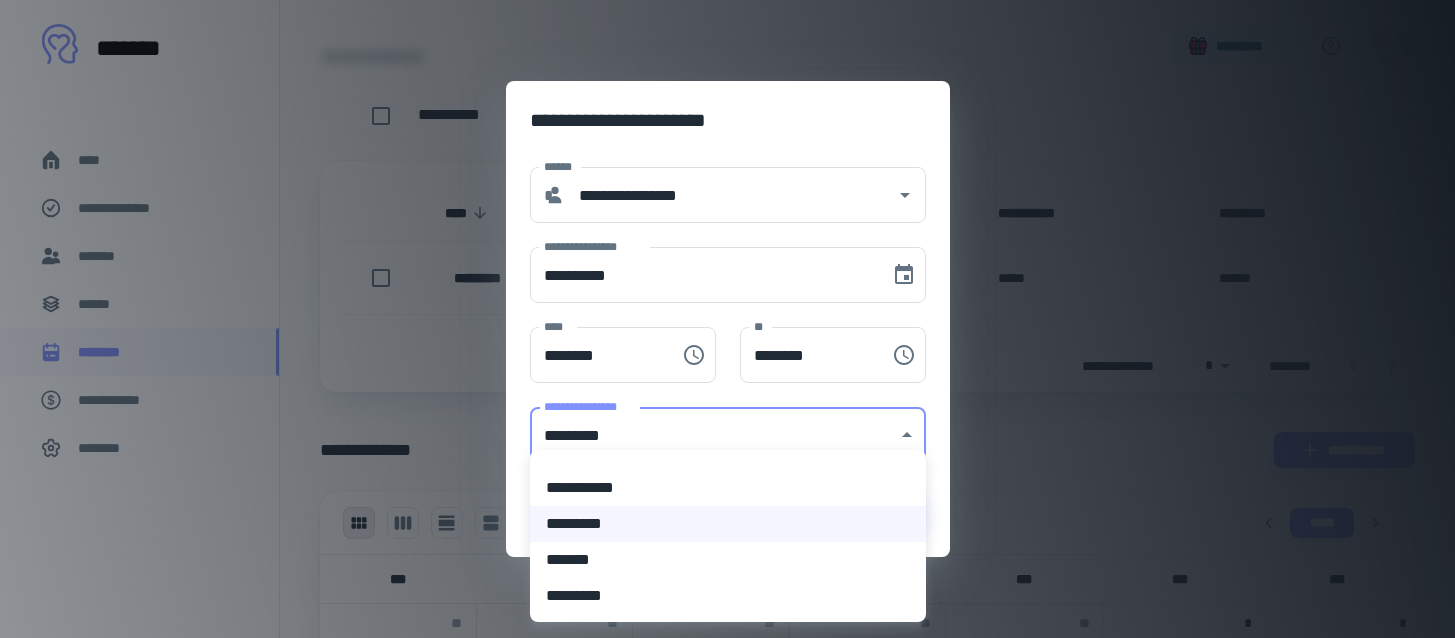 click on "**********" at bounding box center [728, 488] 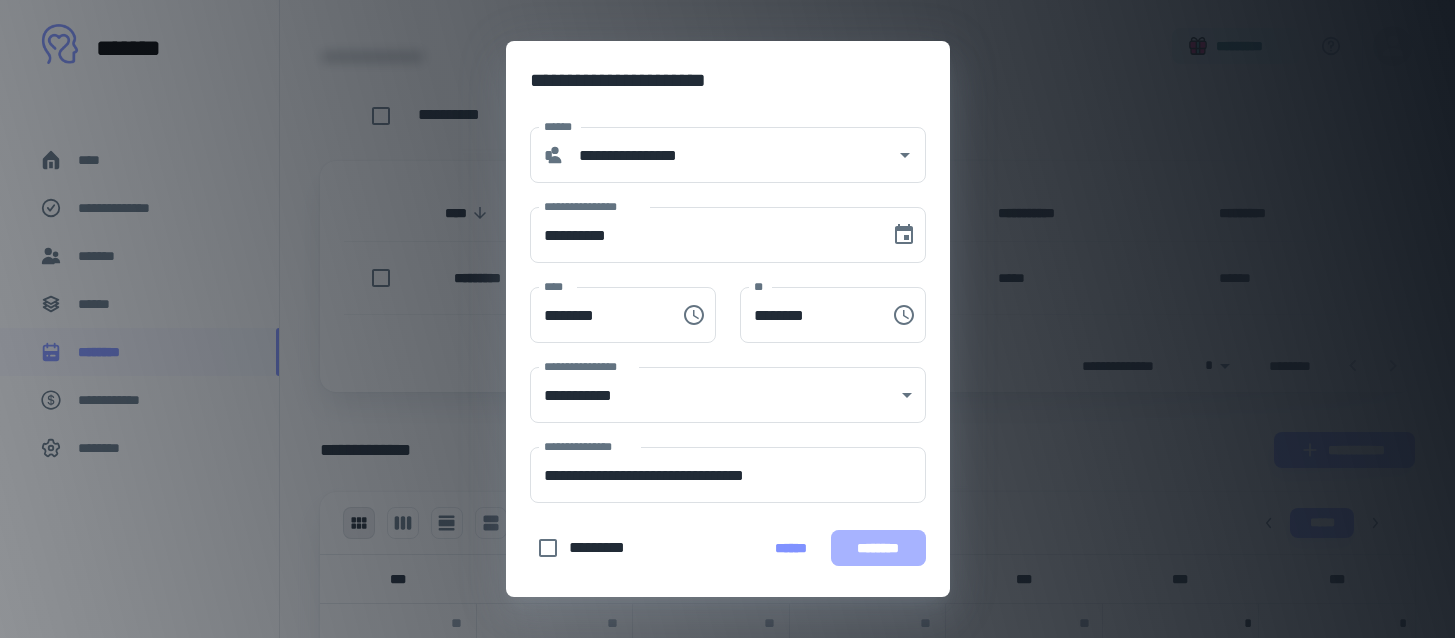 click on "********" at bounding box center (878, 548) 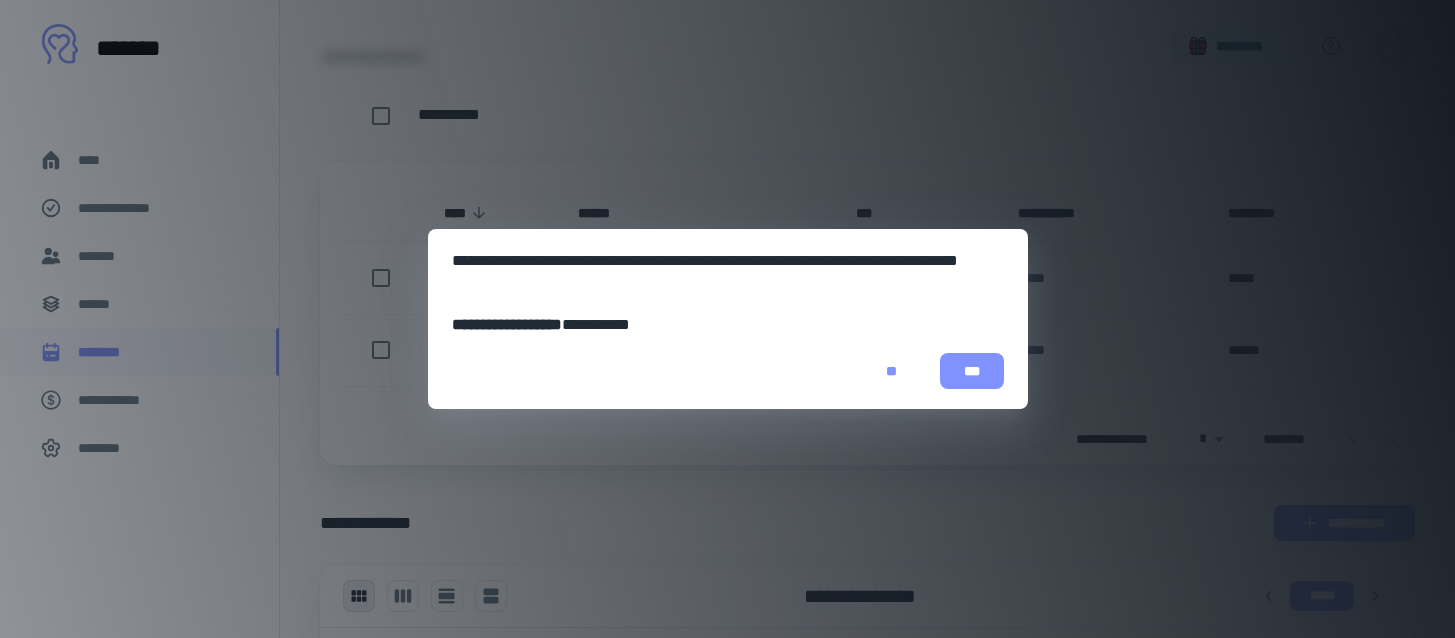 click on "***" at bounding box center [972, 371] 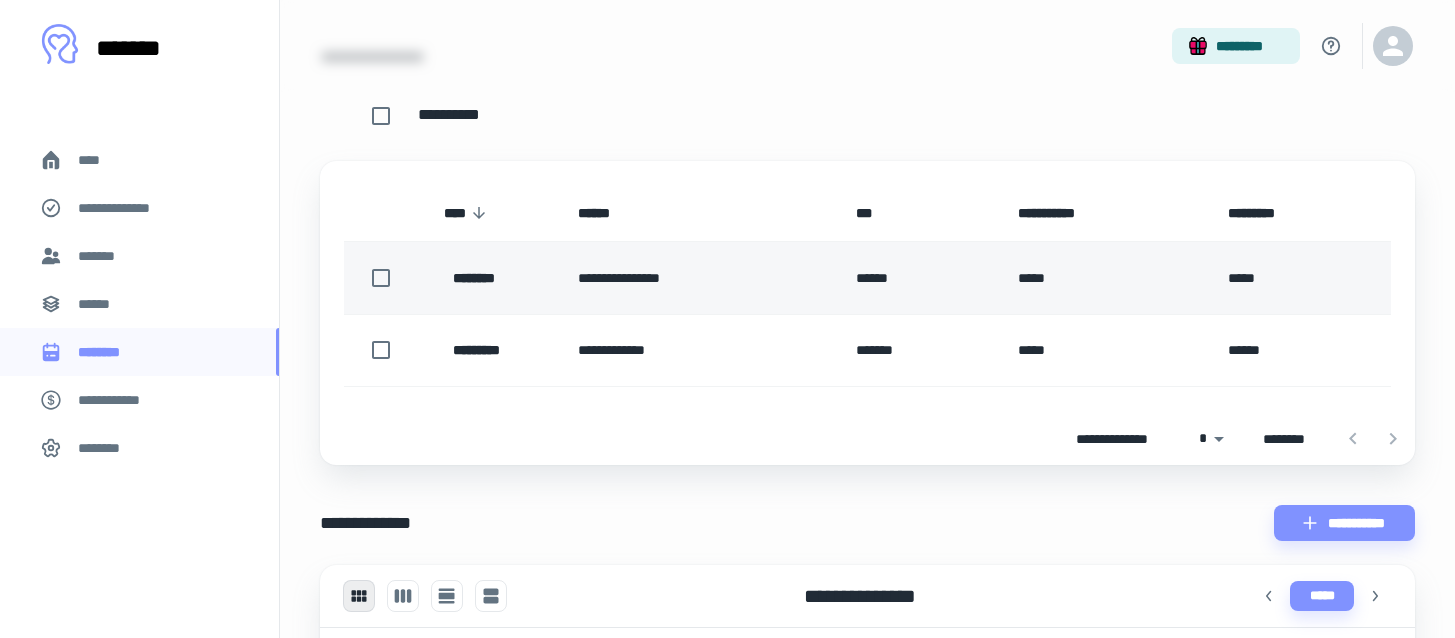 click on "******" at bounding box center [920, 278] 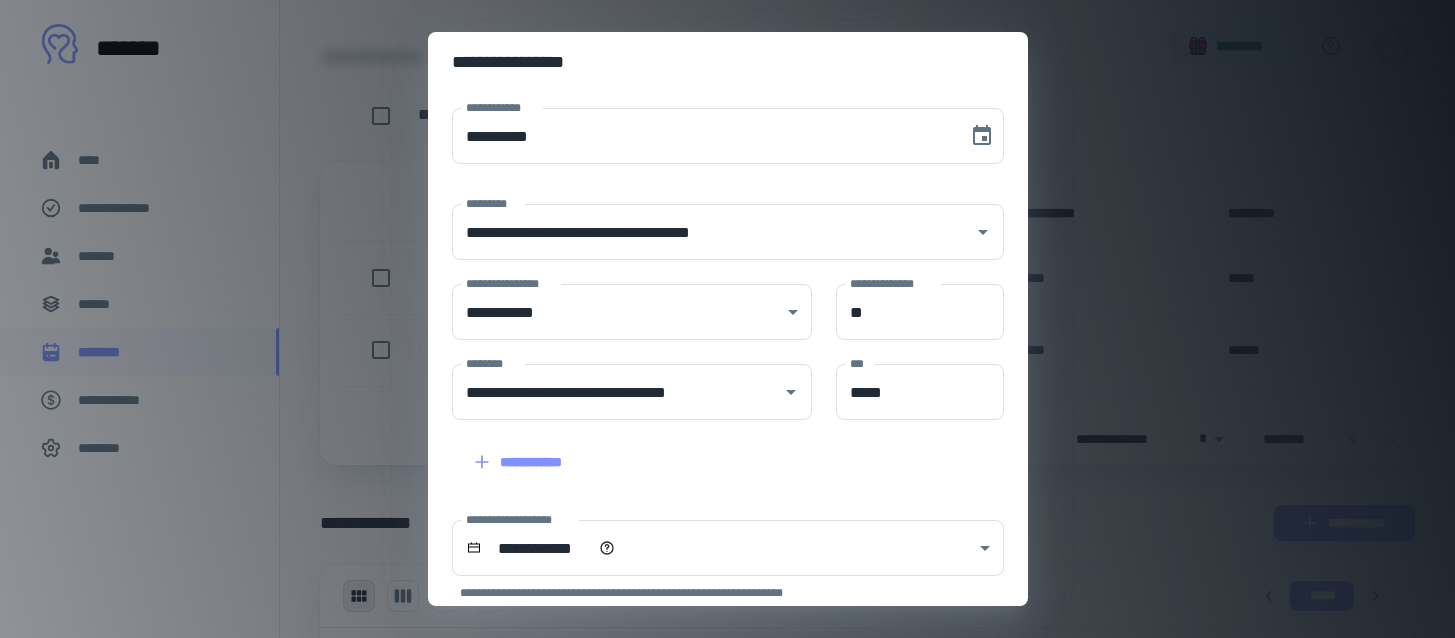 scroll, scrollTop: 194, scrollLeft: 0, axis: vertical 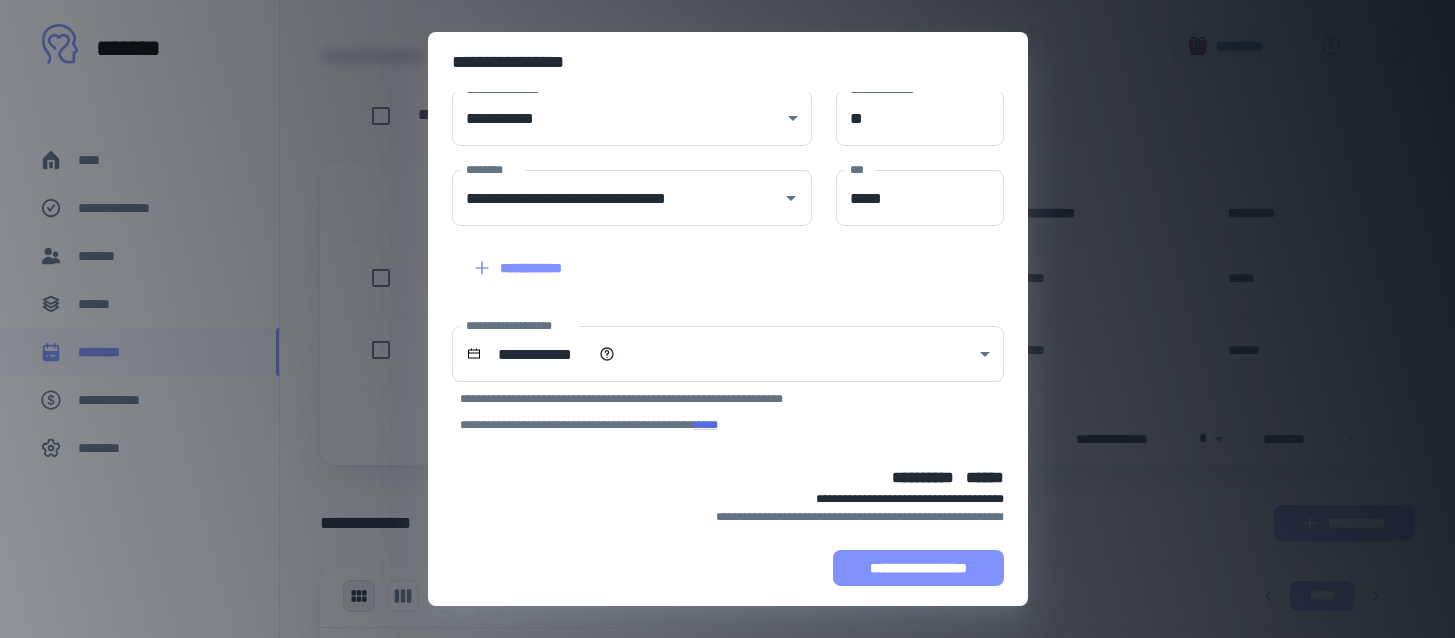 click on "**********" at bounding box center [918, 568] 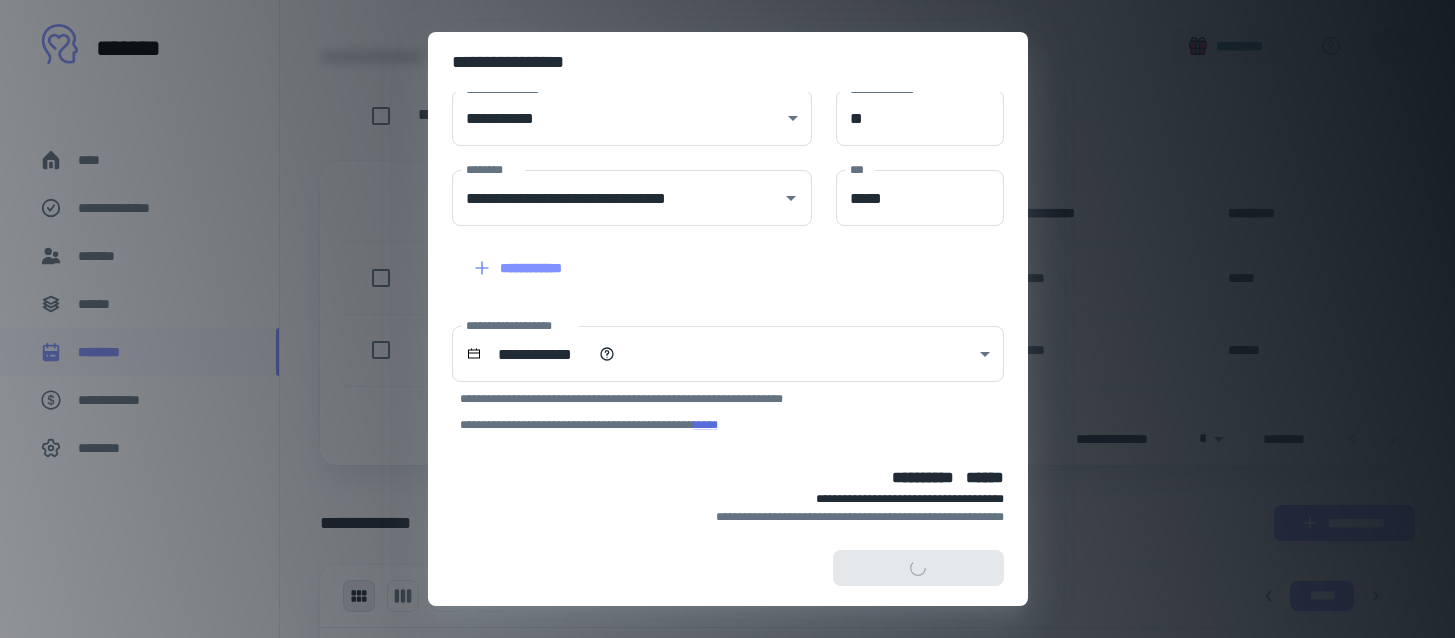 scroll, scrollTop: 320, scrollLeft: 0, axis: vertical 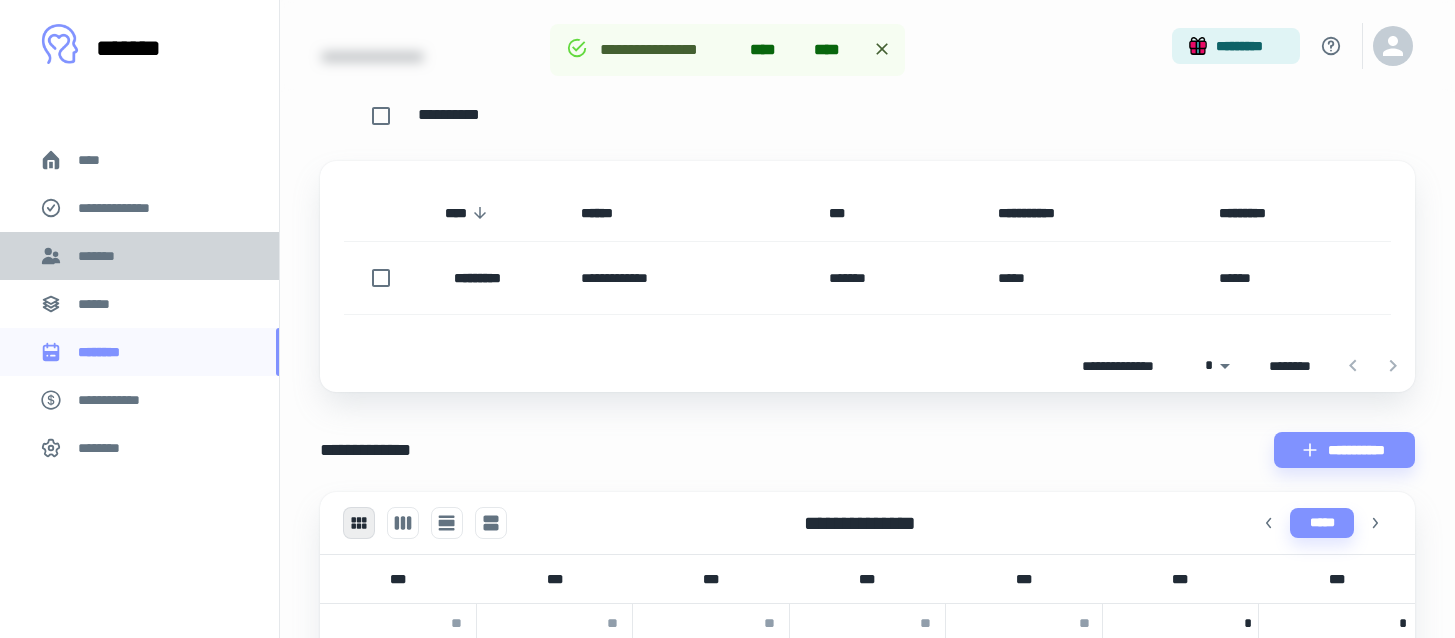 click on "*******" at bounding box center [139, 256] 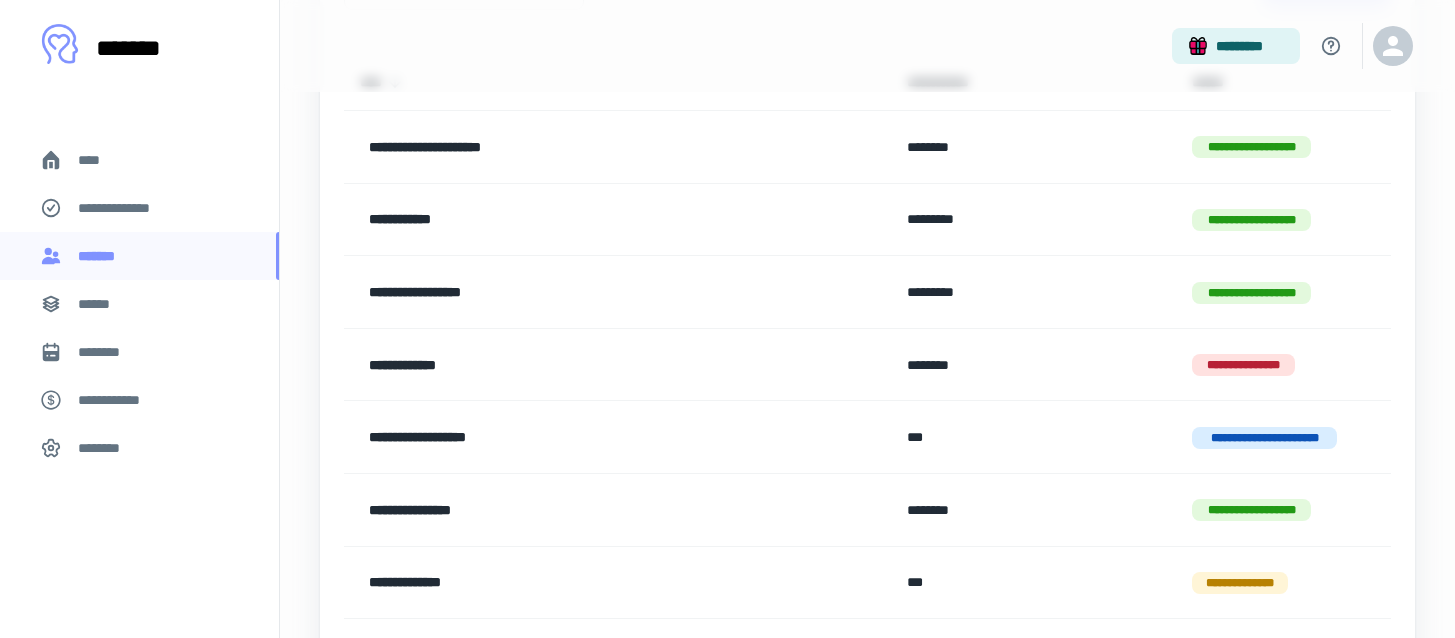 scroll, scrollTop: 384, scrollLeft: 0, axis: vertical 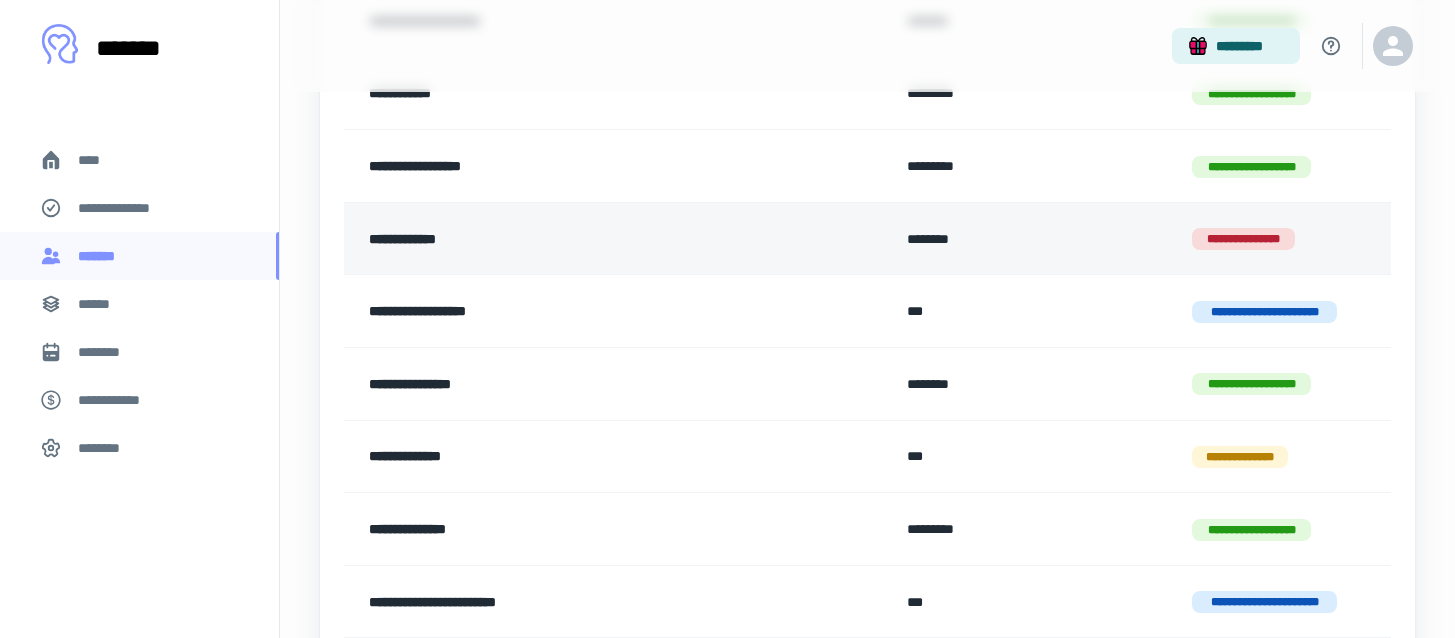 click on "**********" at bounding box center (617, 238) 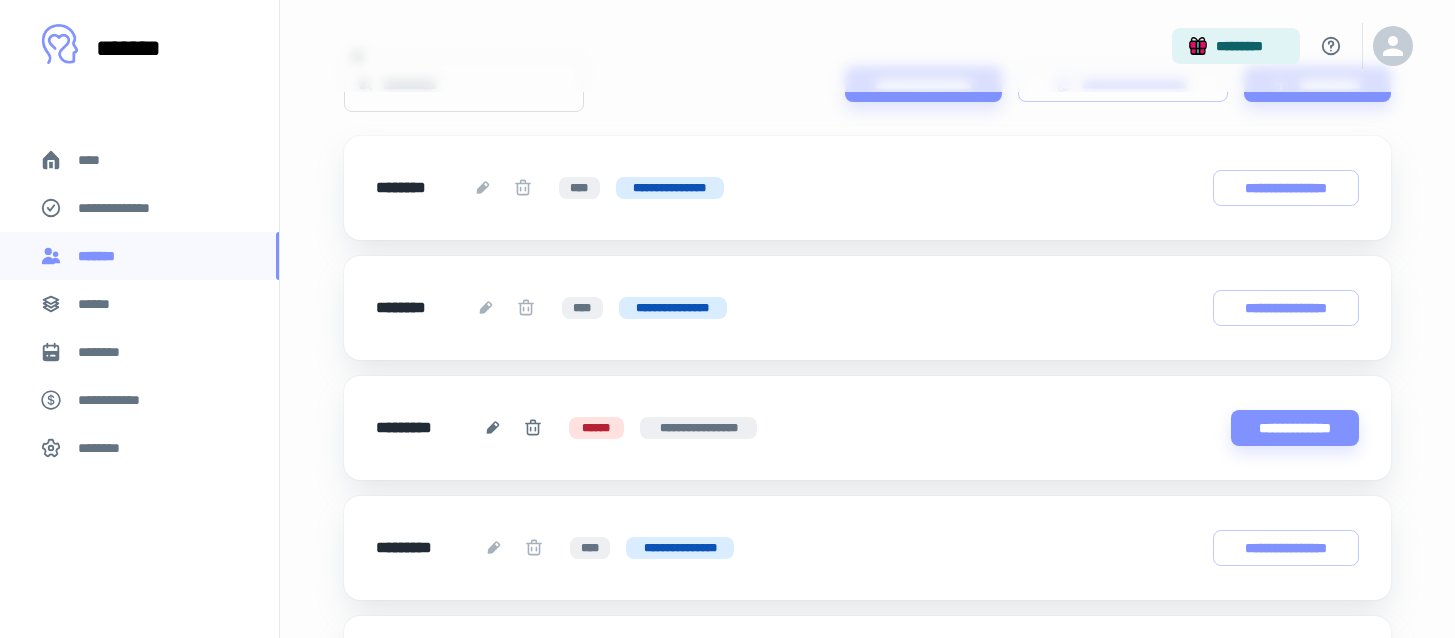 scroll, scrollTop: 95, scrollLeft: 0, axis: vertical 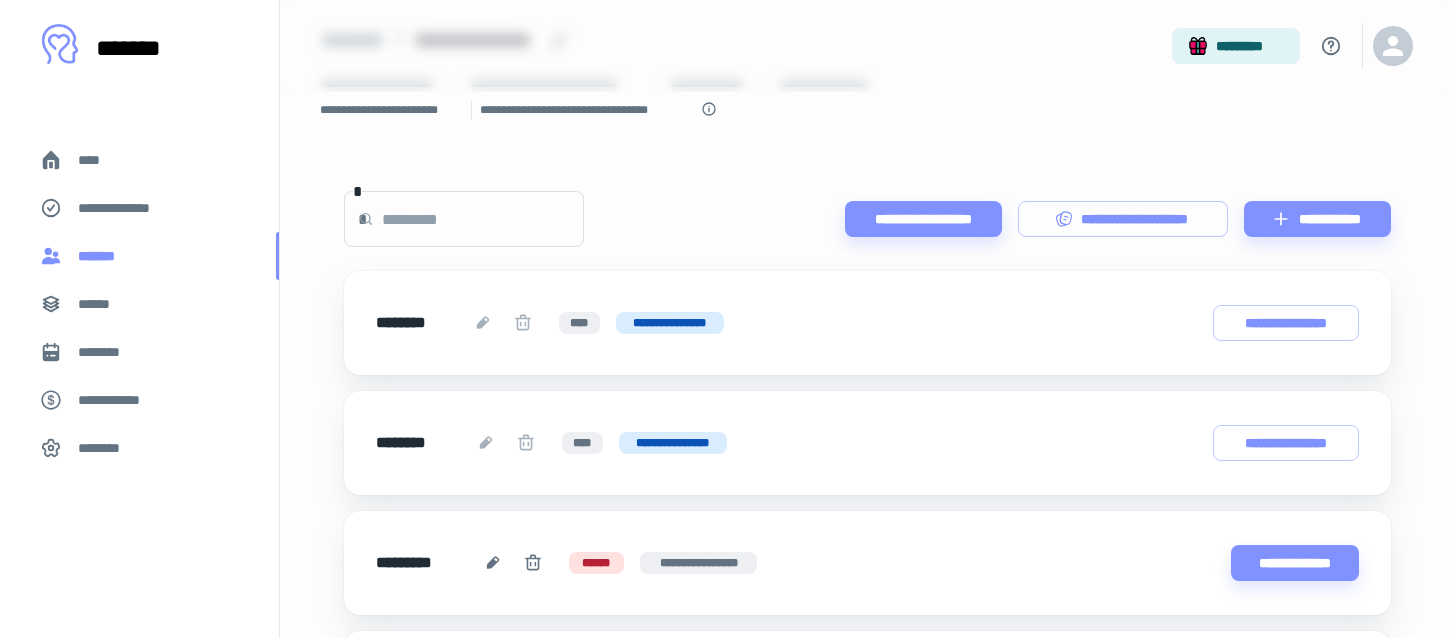 click on "*******" at bounding box center [139, 256] 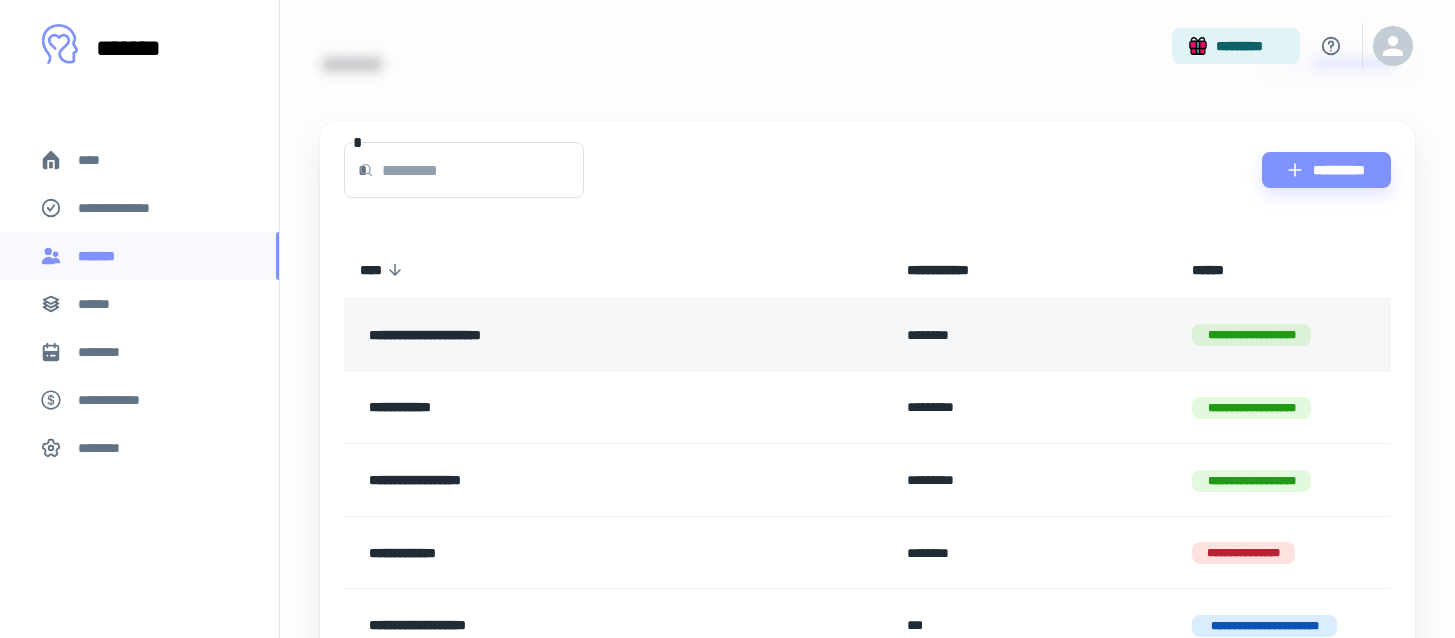 scroll, scrollTop: 197, scrollLeft: 0, axis: vertical 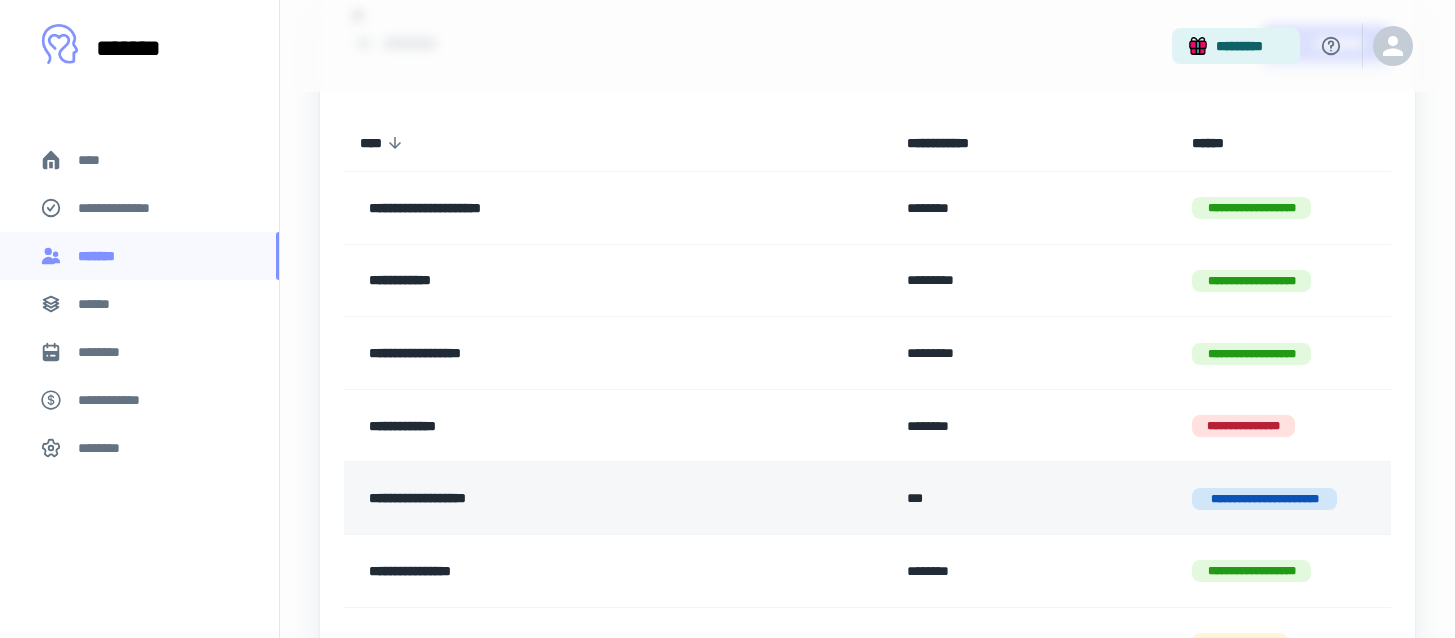 click on "**********" at bounding box center [569, 498] 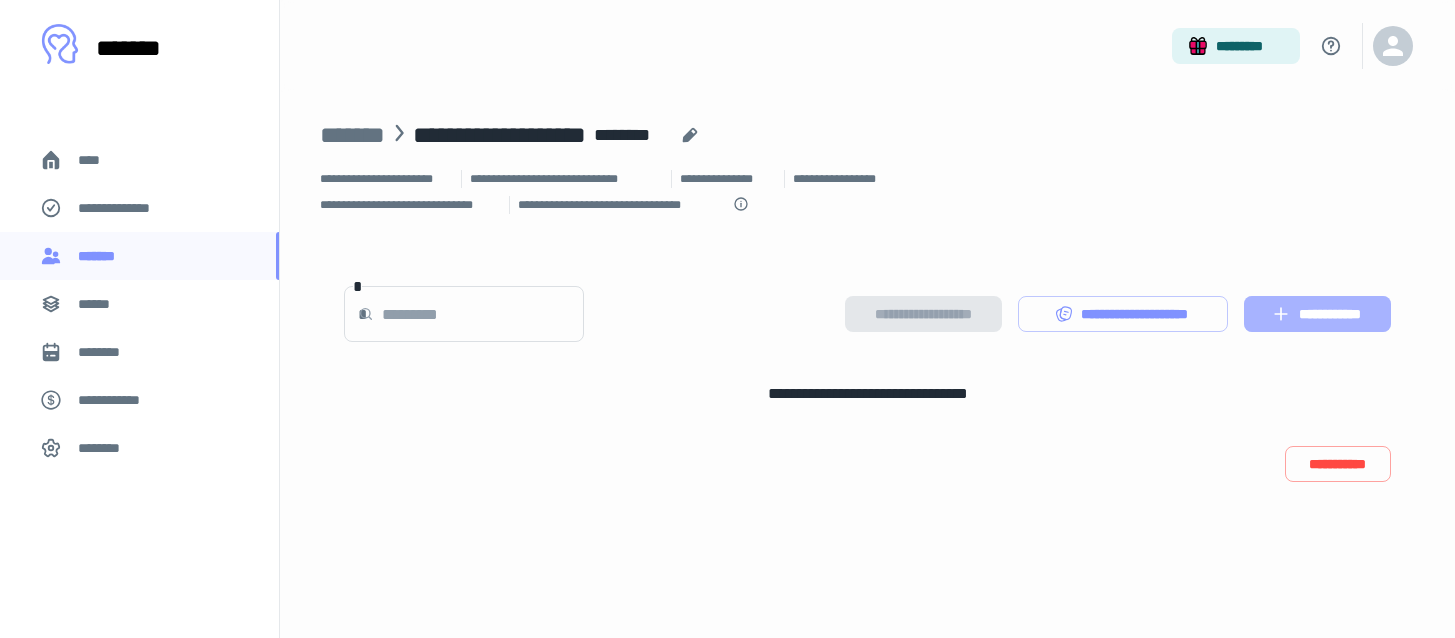 click on "**********" at bounding box center [1317, 314] 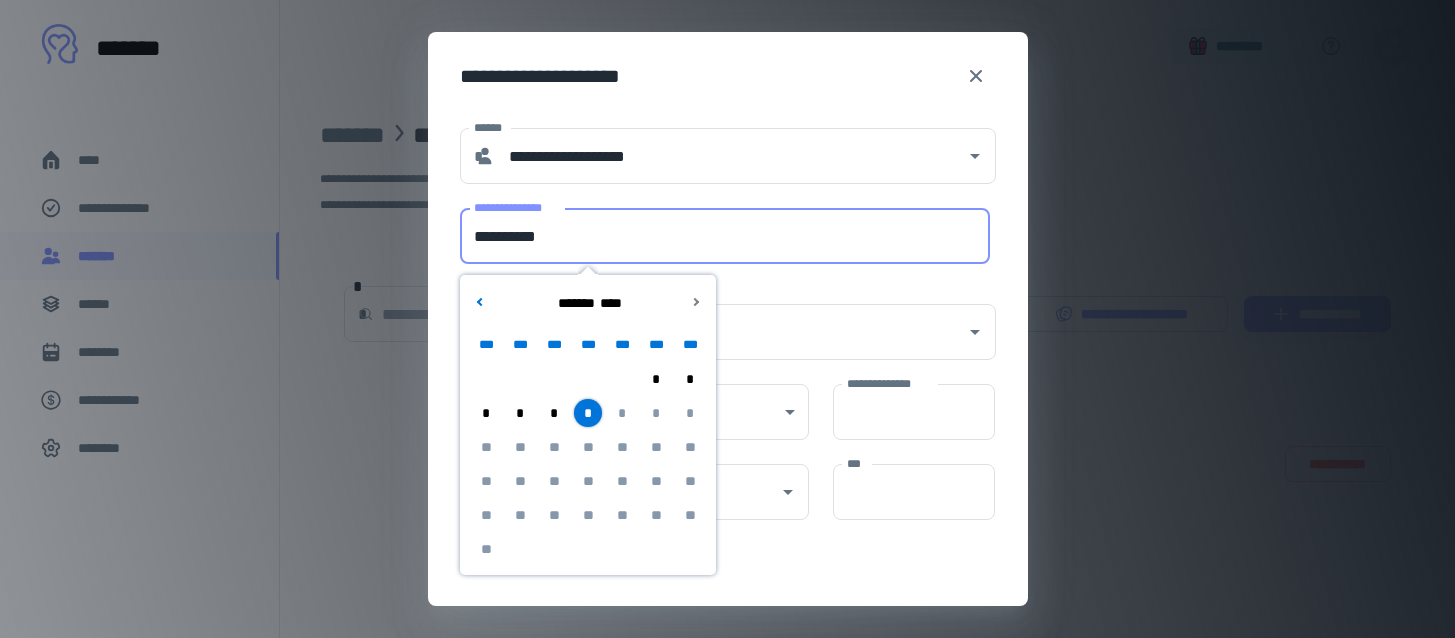 click on "**********" at bounding box center (725, 236) 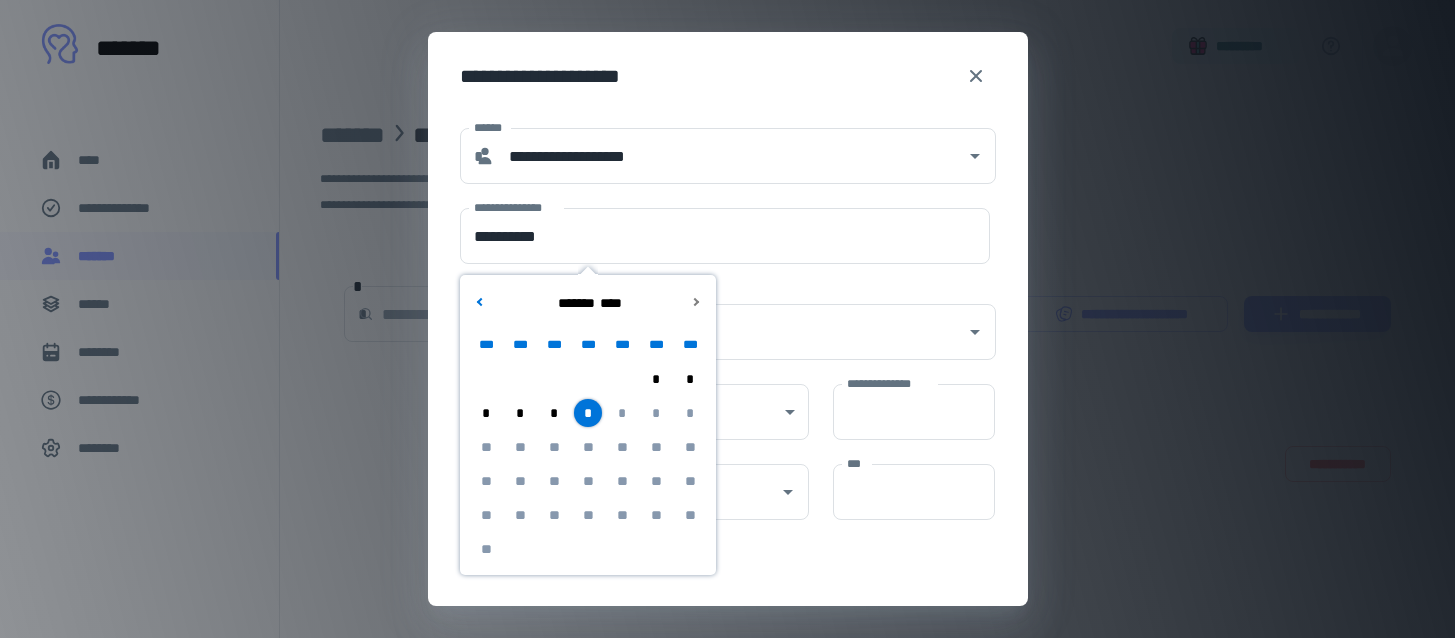 click on "*" at bounding box center (656, 379) 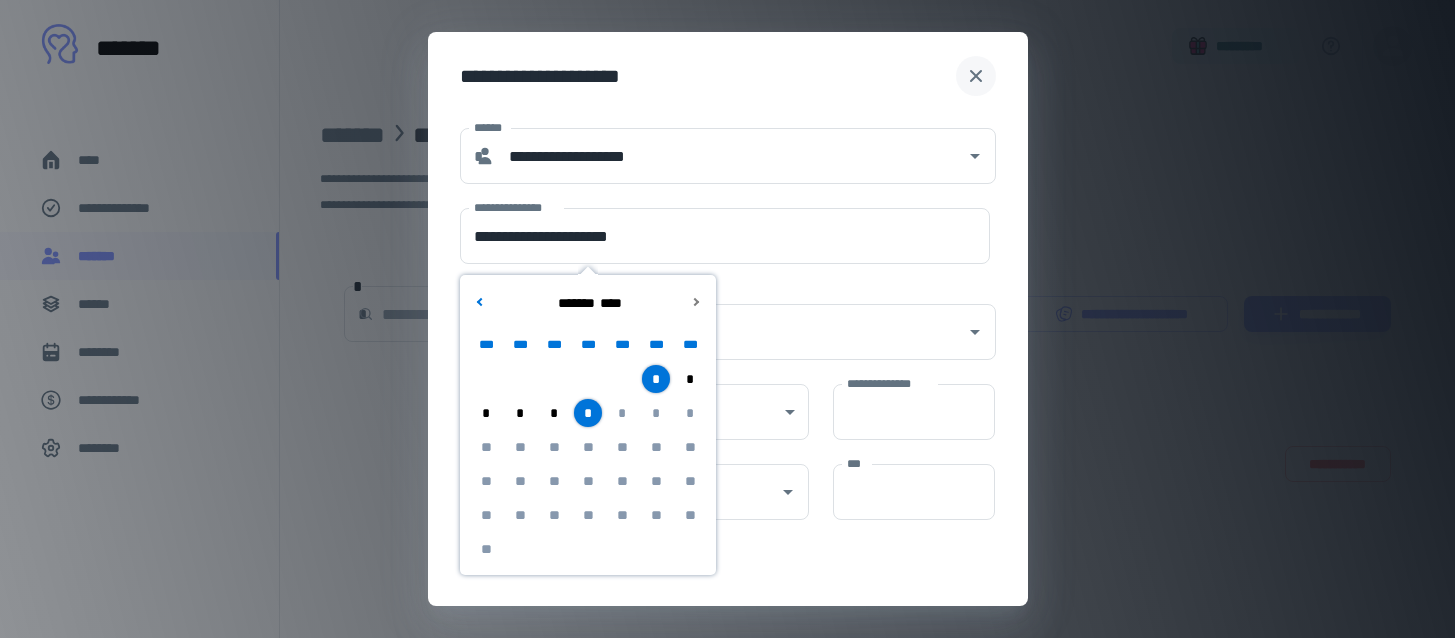 click 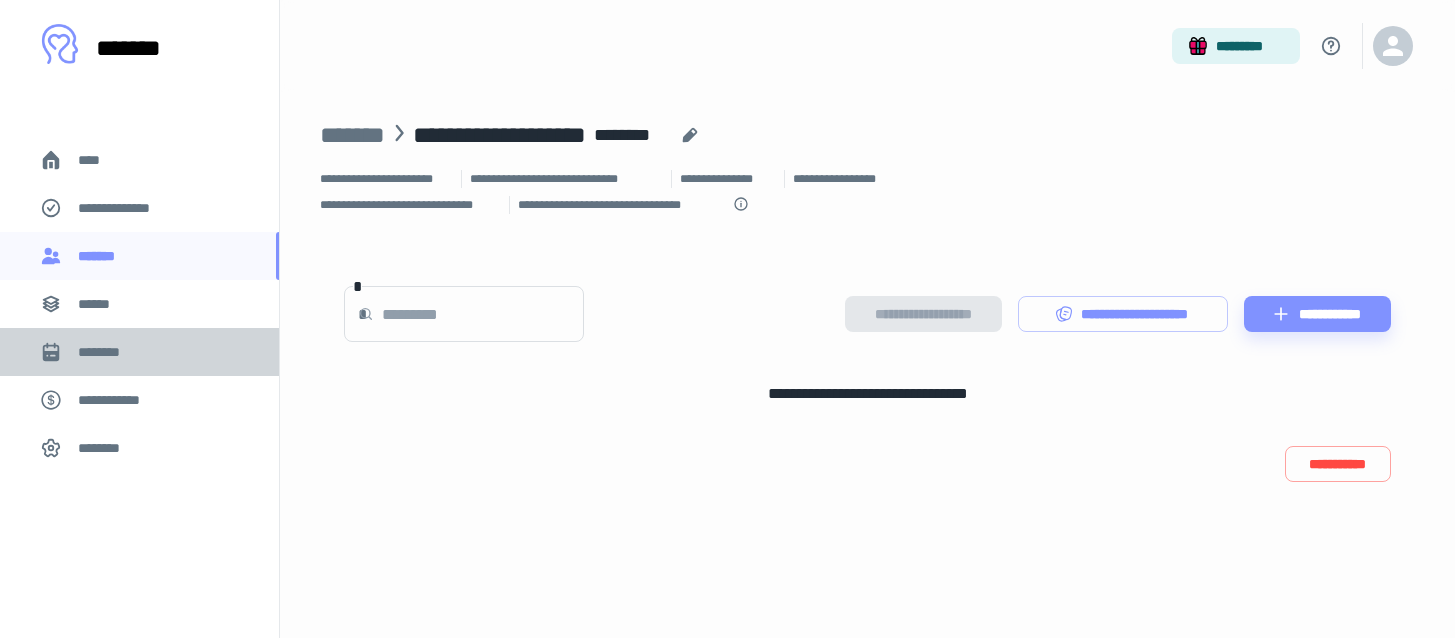 click on "********" at bounding box center (139, 352) 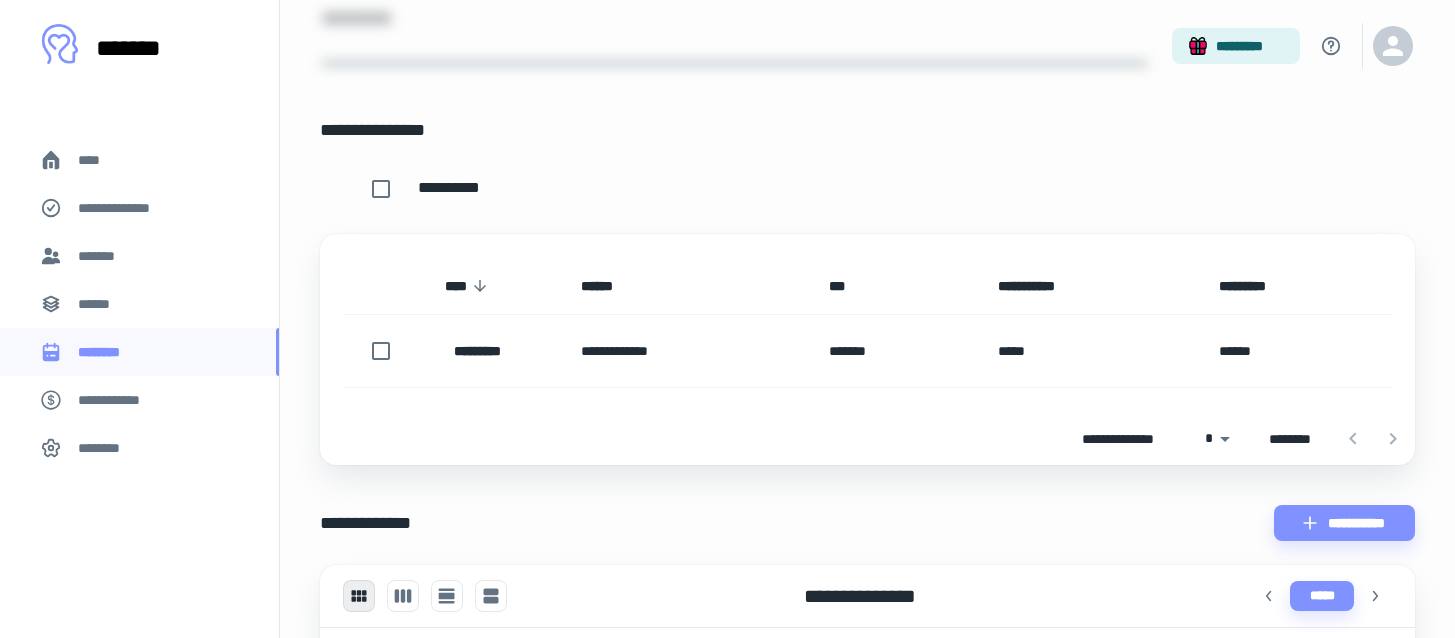 scroll, scrollTop: 119, scrollLeft: 0, axis: vertical 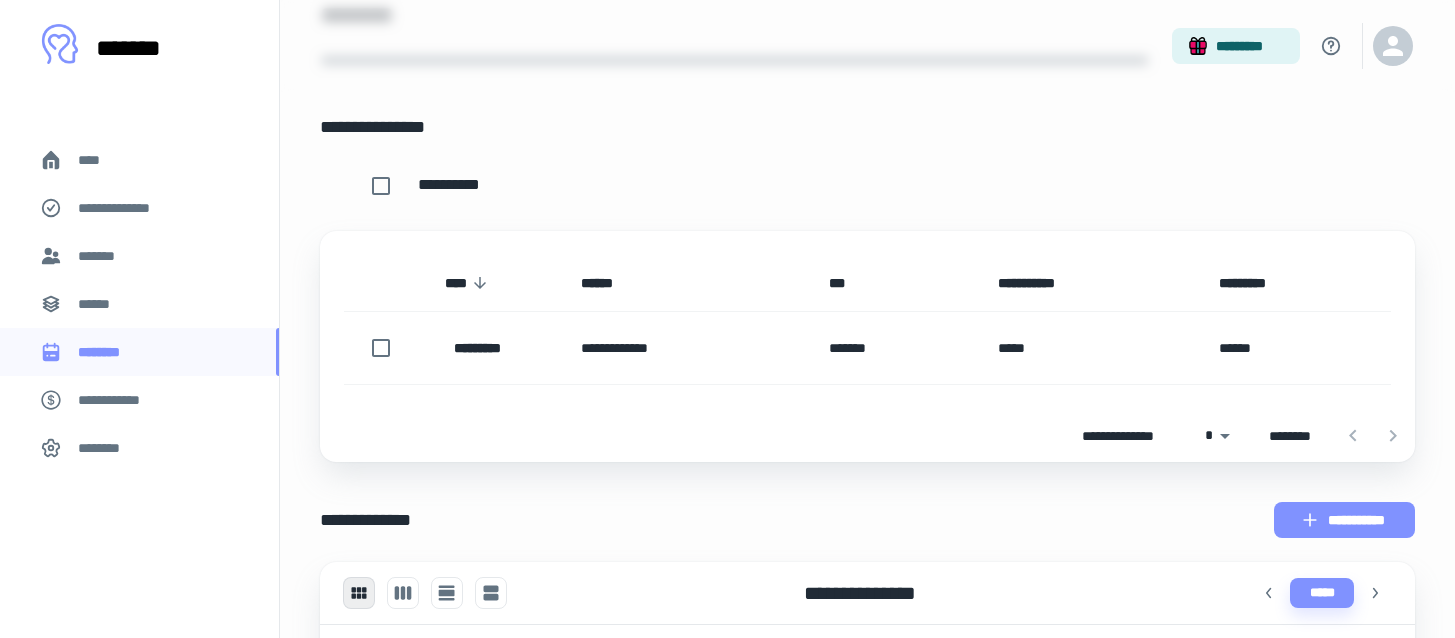 click on "**********" at bounding box center (1344, 520) 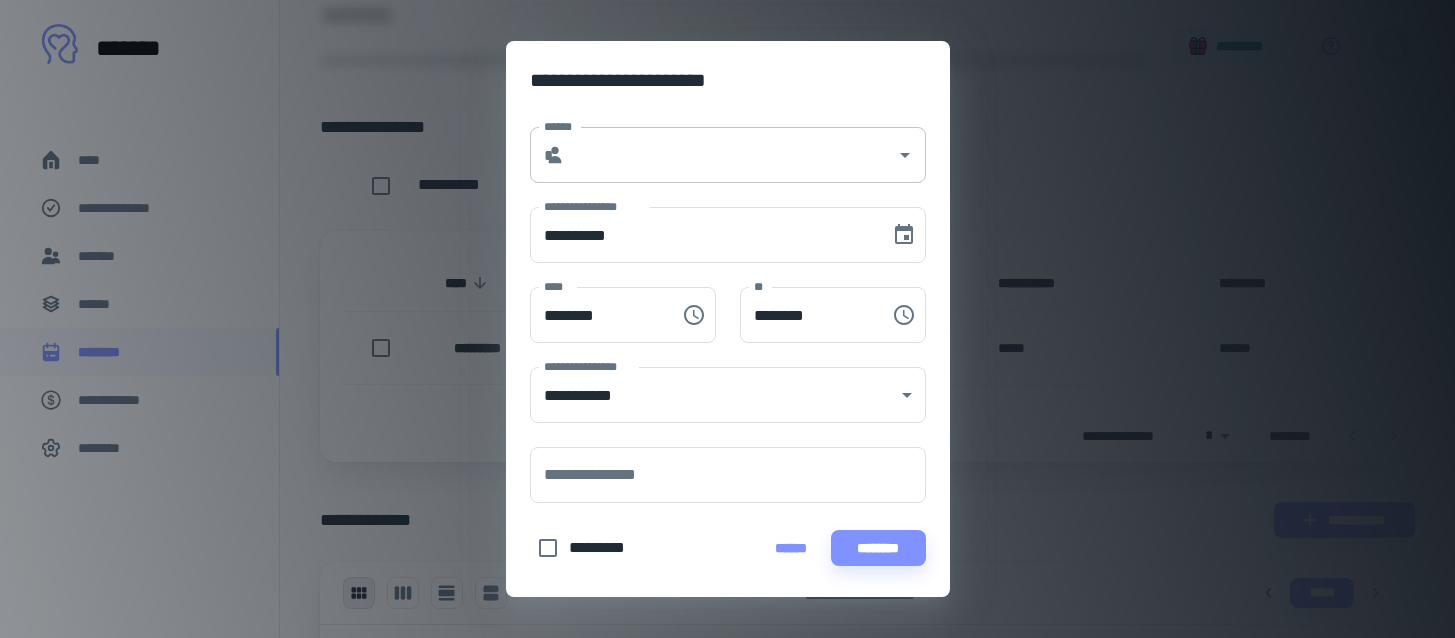 click on "******" at bounding box center [730, 155] 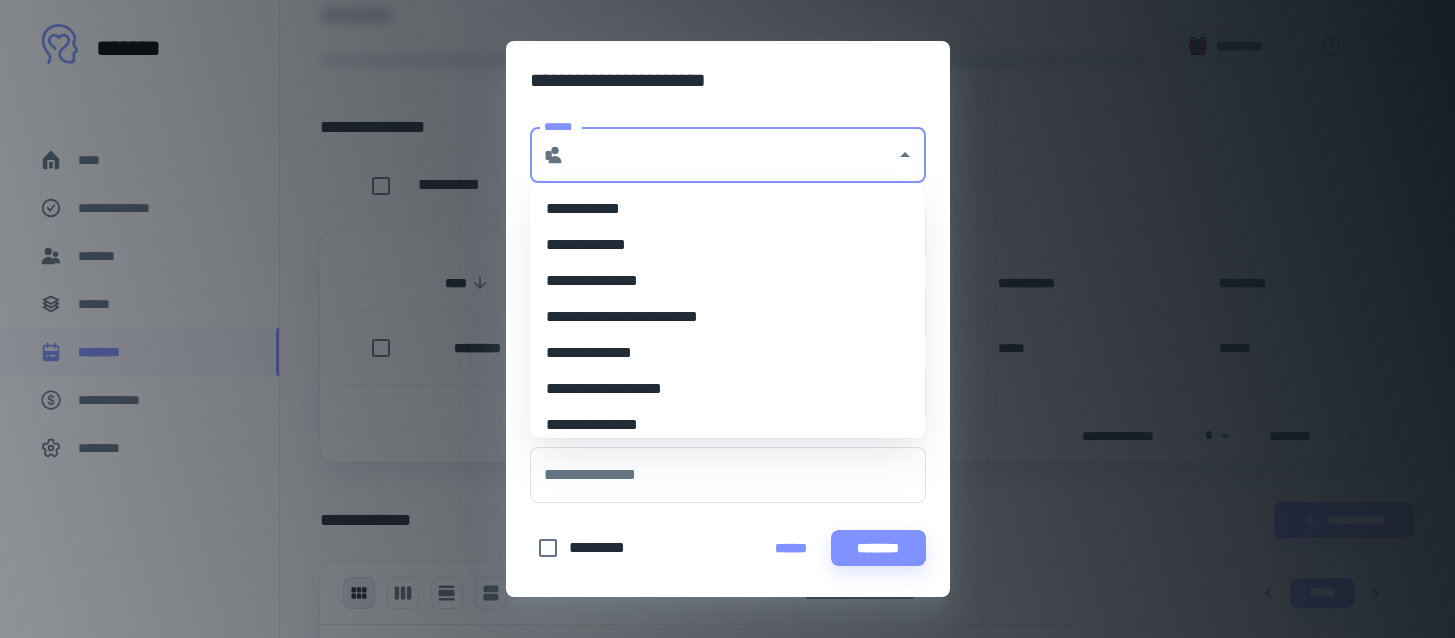 scroll, scrollTop: 359, scrollLeft: 0, axis: vertical 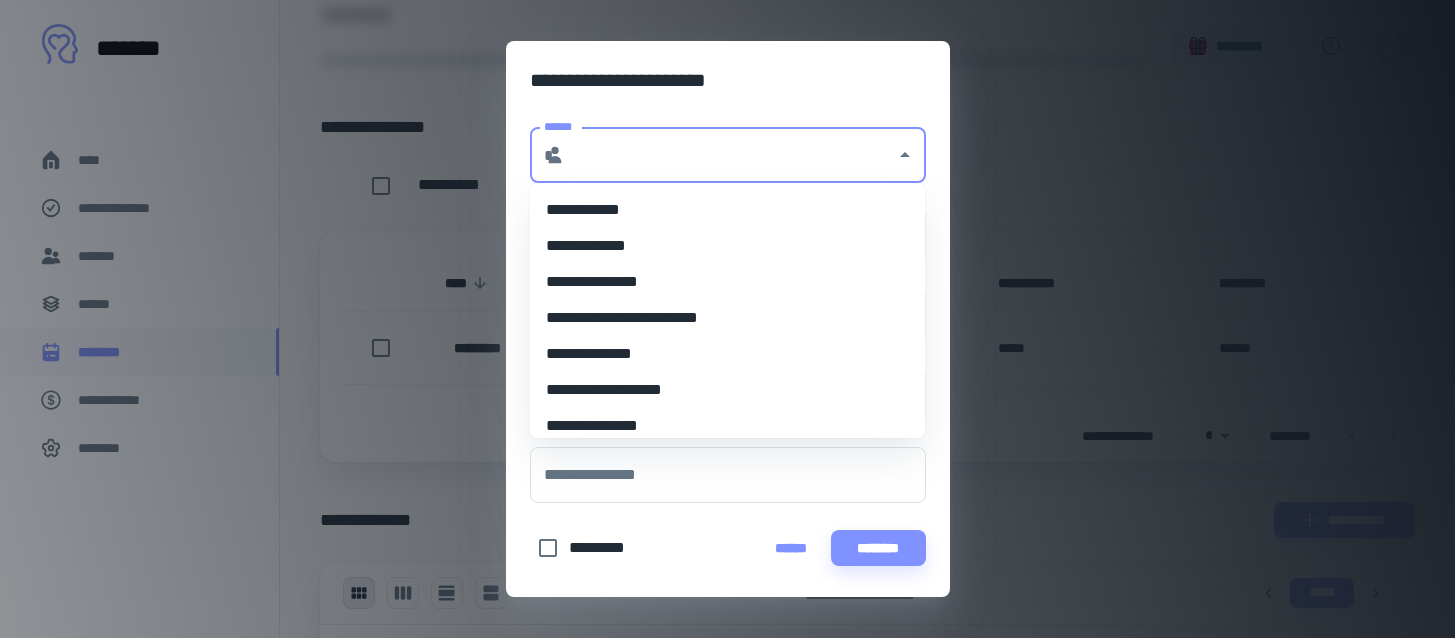 click on "**********" at bounding box center (728, 390) 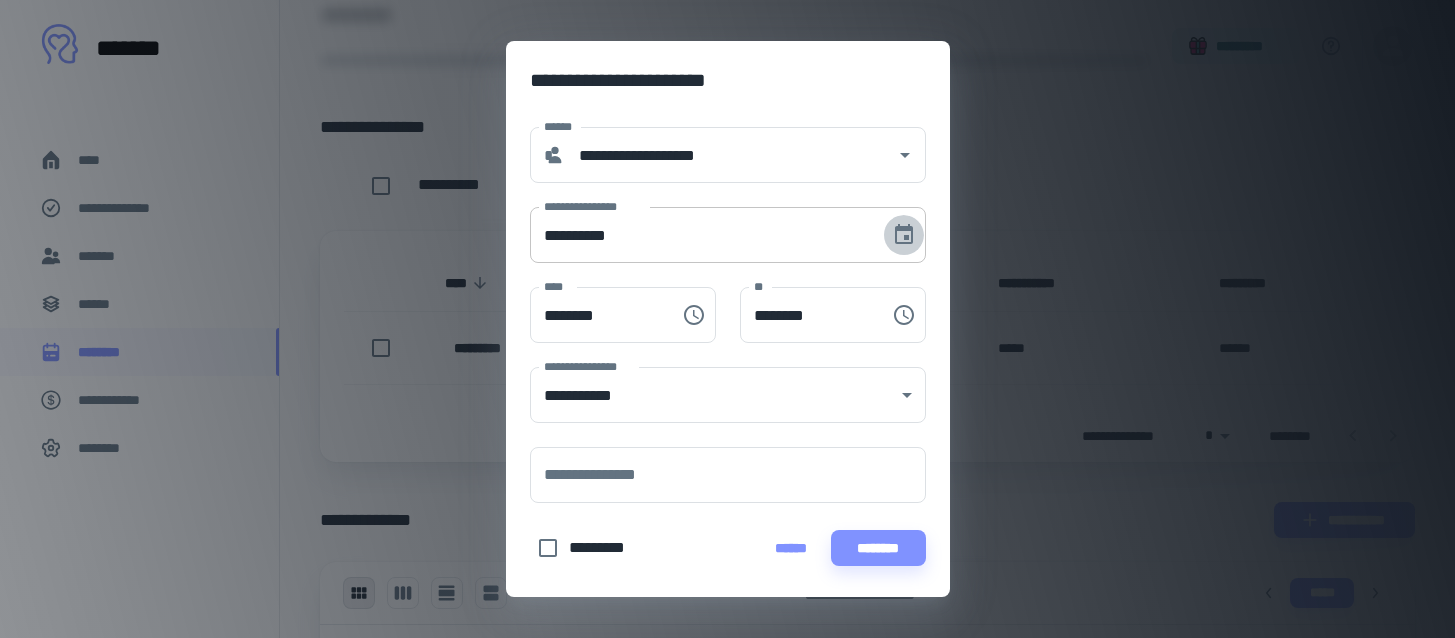 click 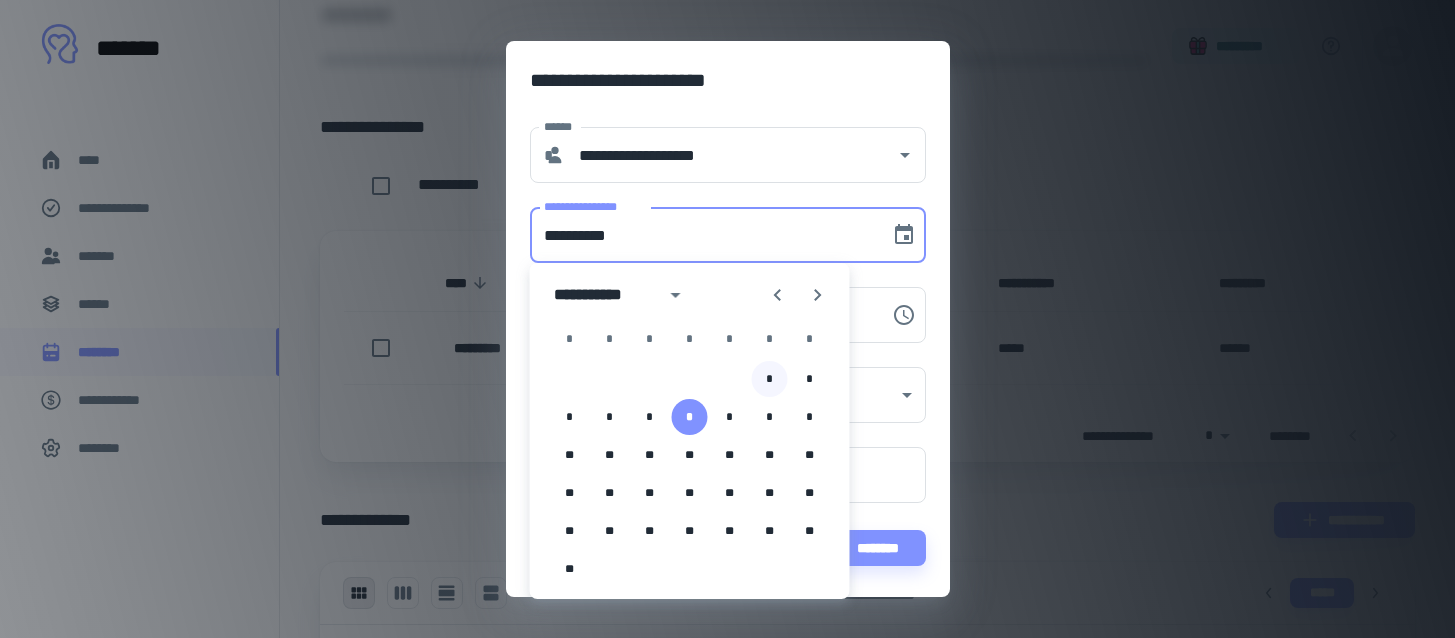 click on "*" at bounding box center (770, 379) 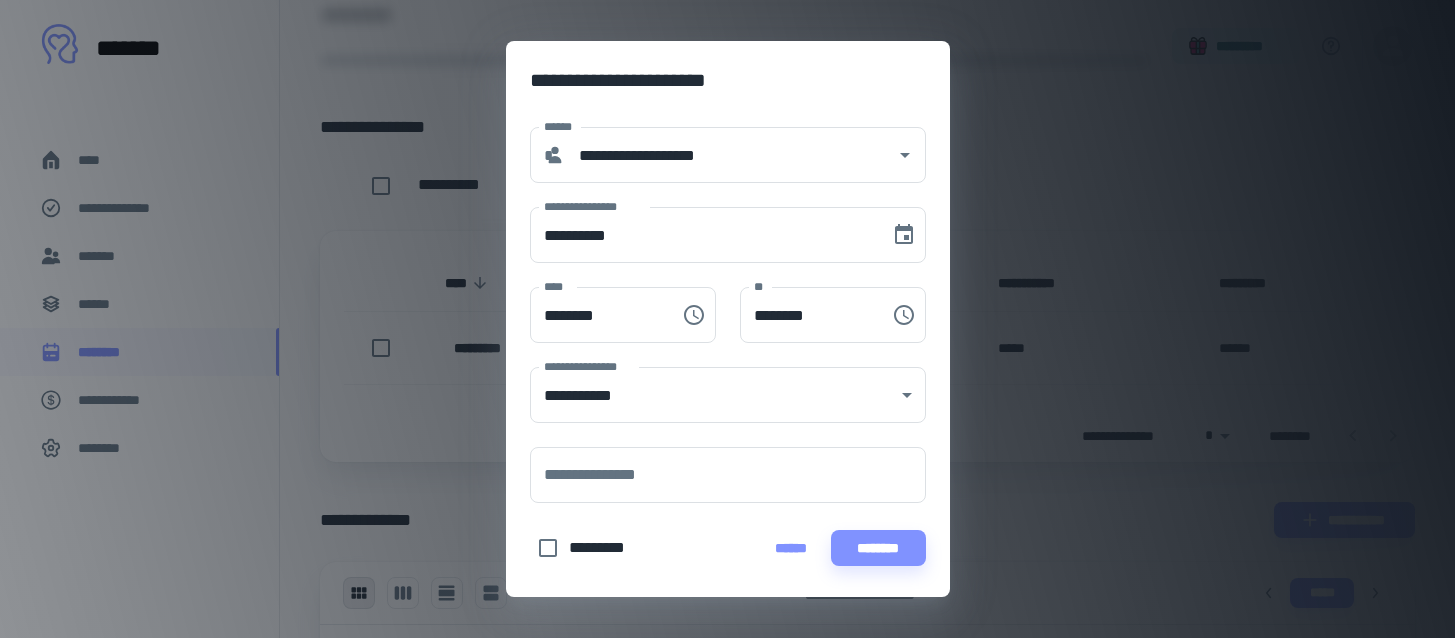 type on "**********" 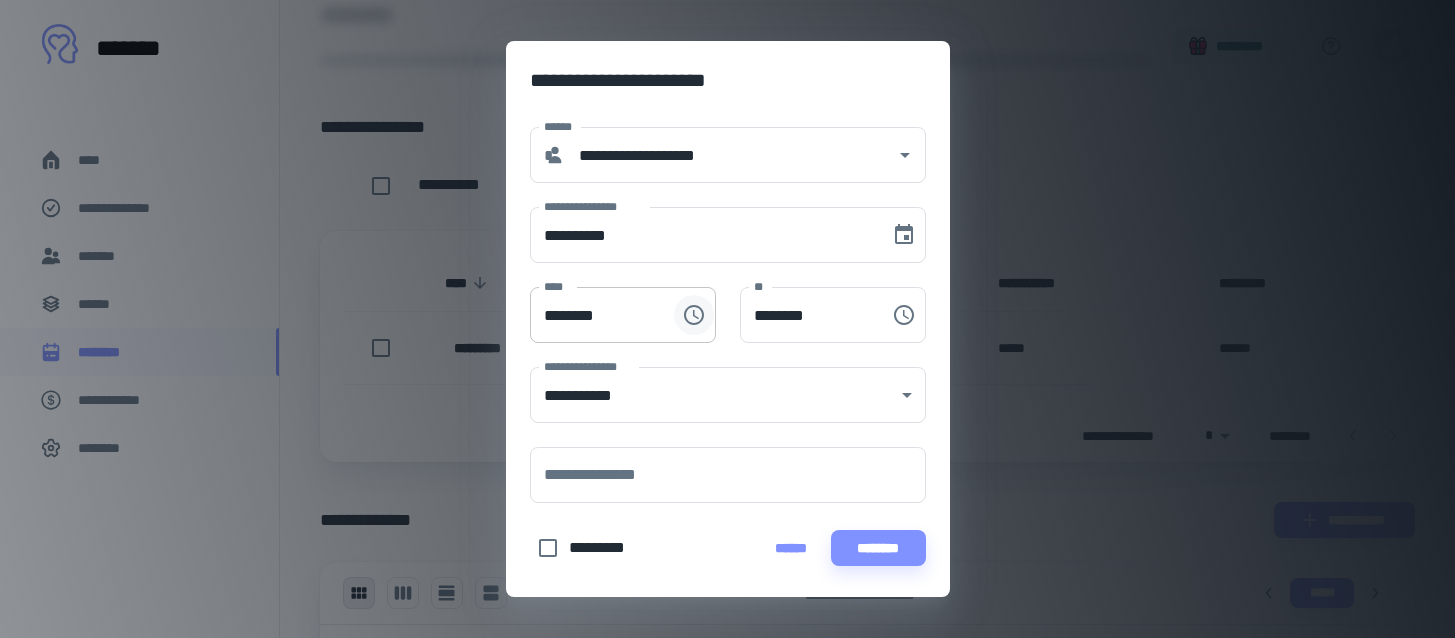 click 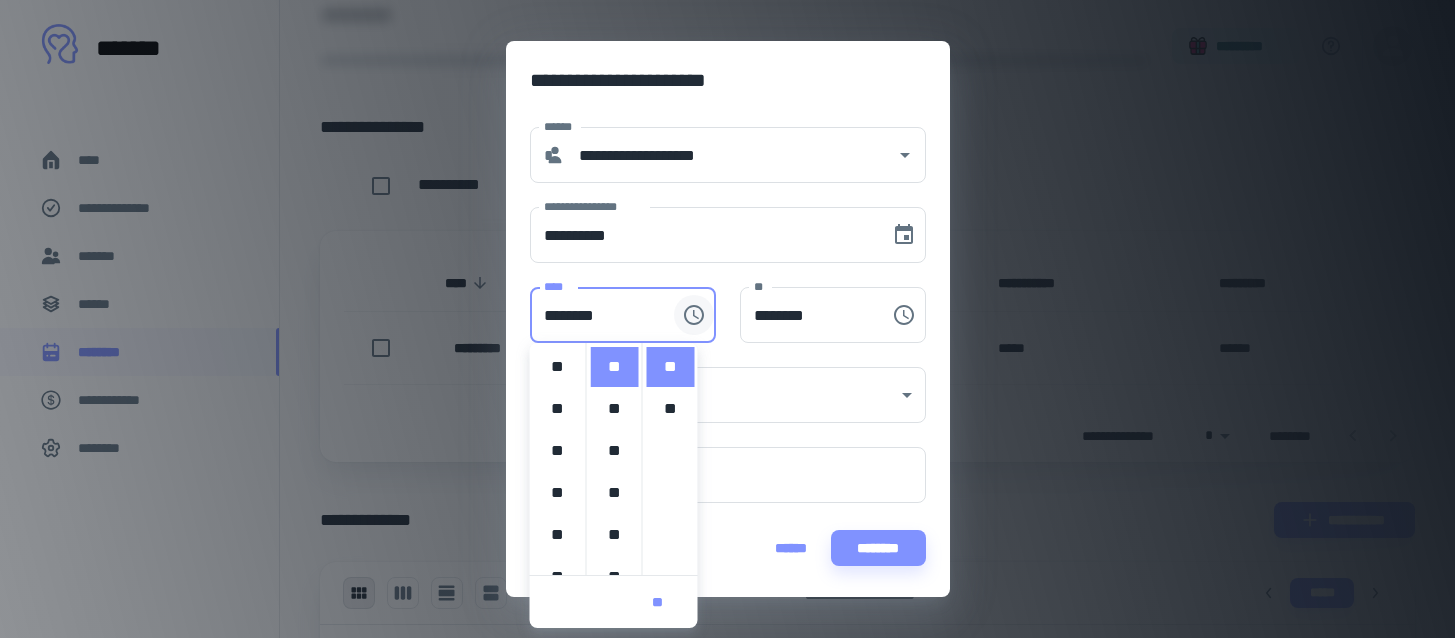 scroll, scrollTop: 420, scrollLeft: 0, axis: vertical 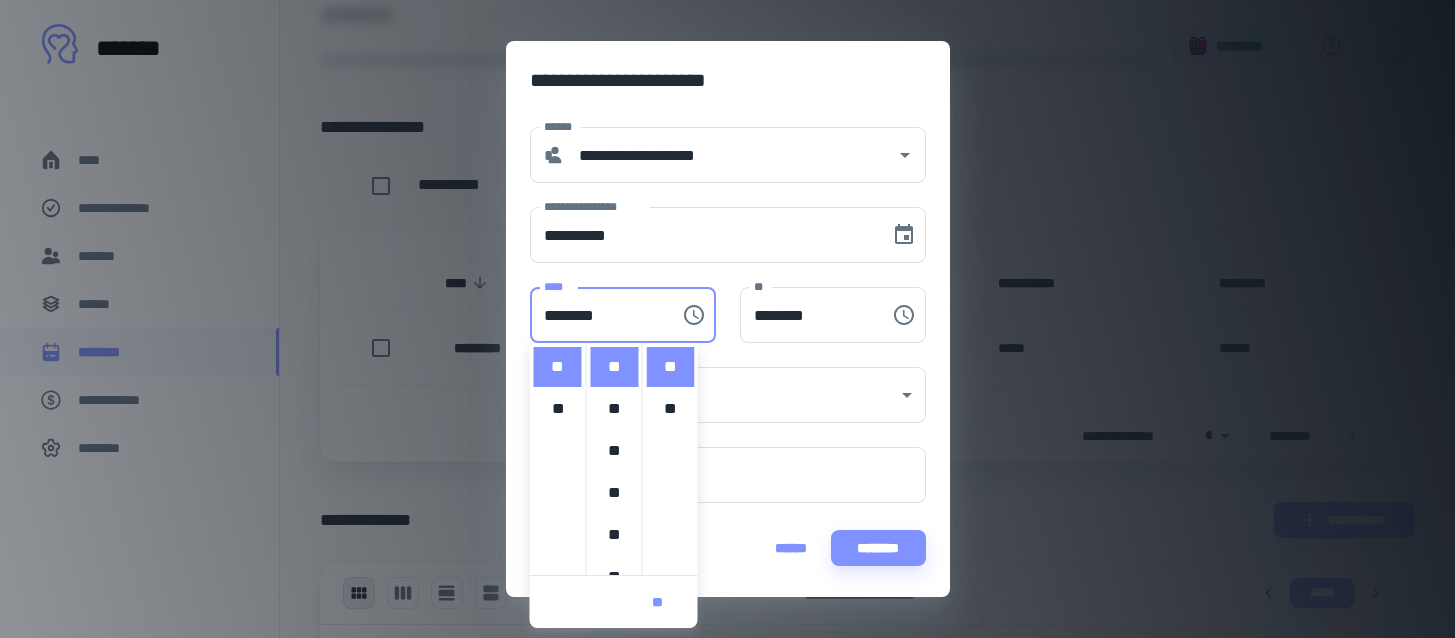 click on "**********" at bounding box center (716, 383) 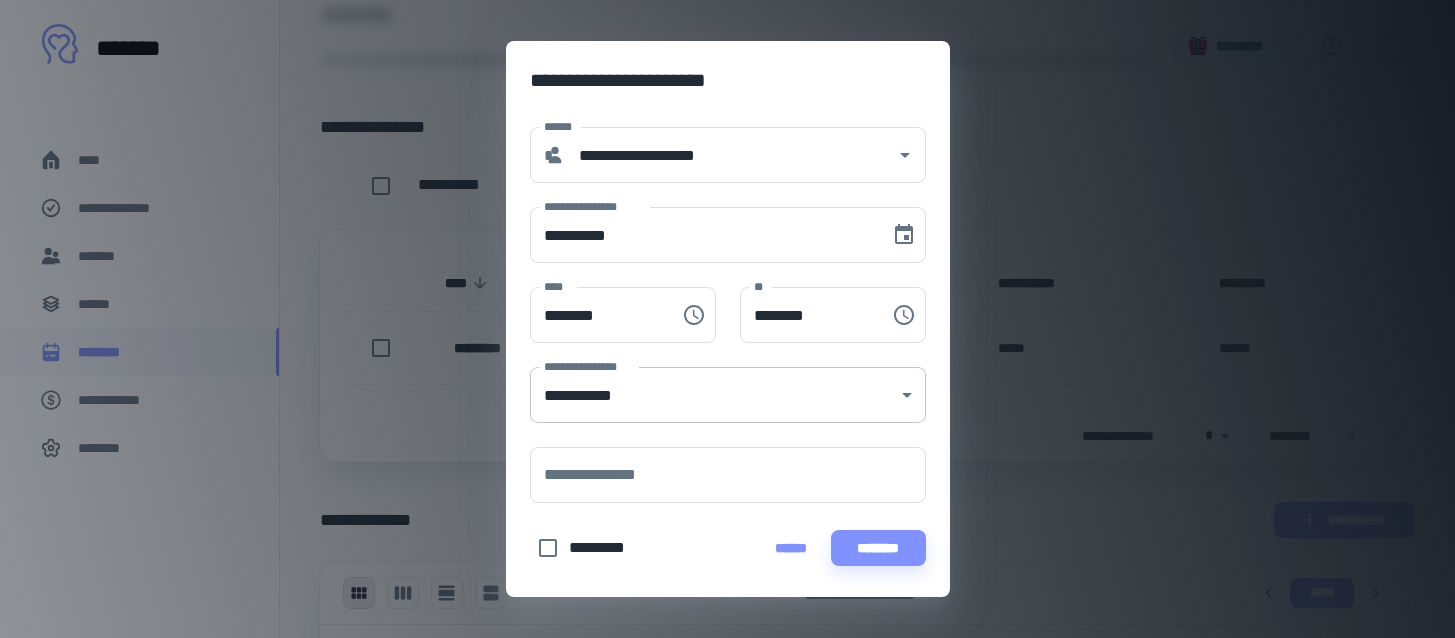 click on "**********" at bounding box center [727, 200] 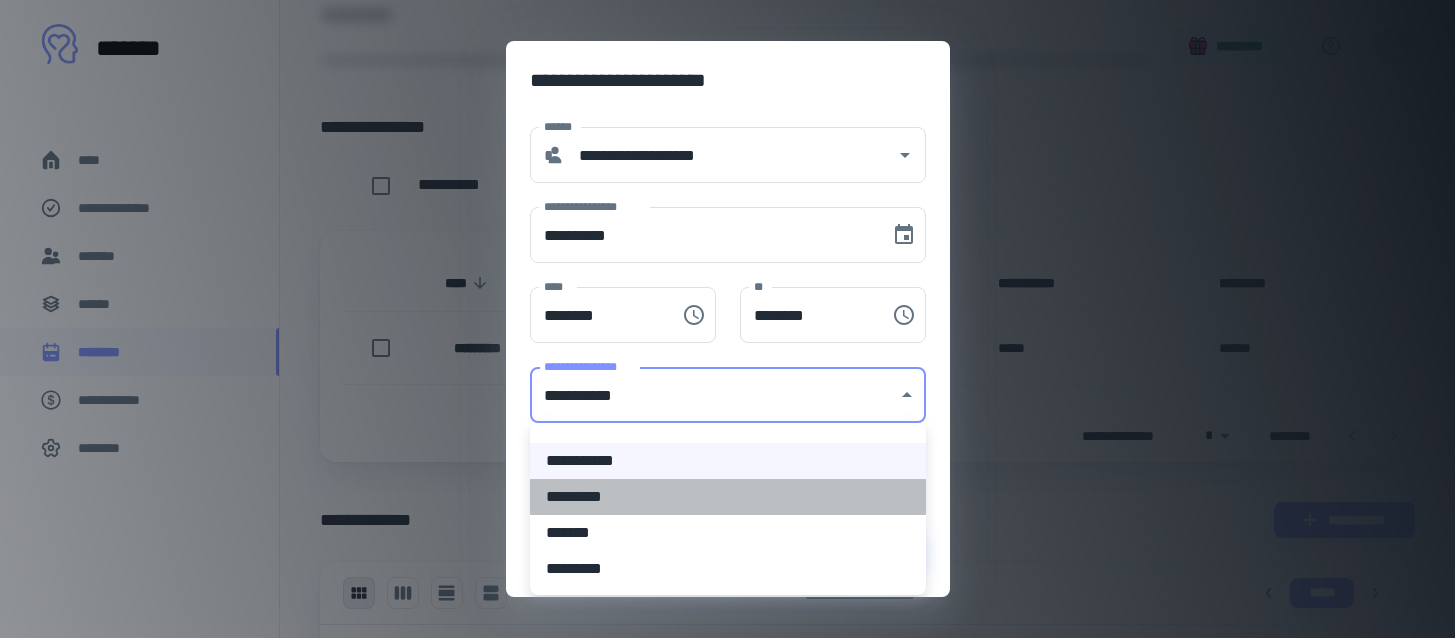 click on "*********" at bounding box center (728, 497) 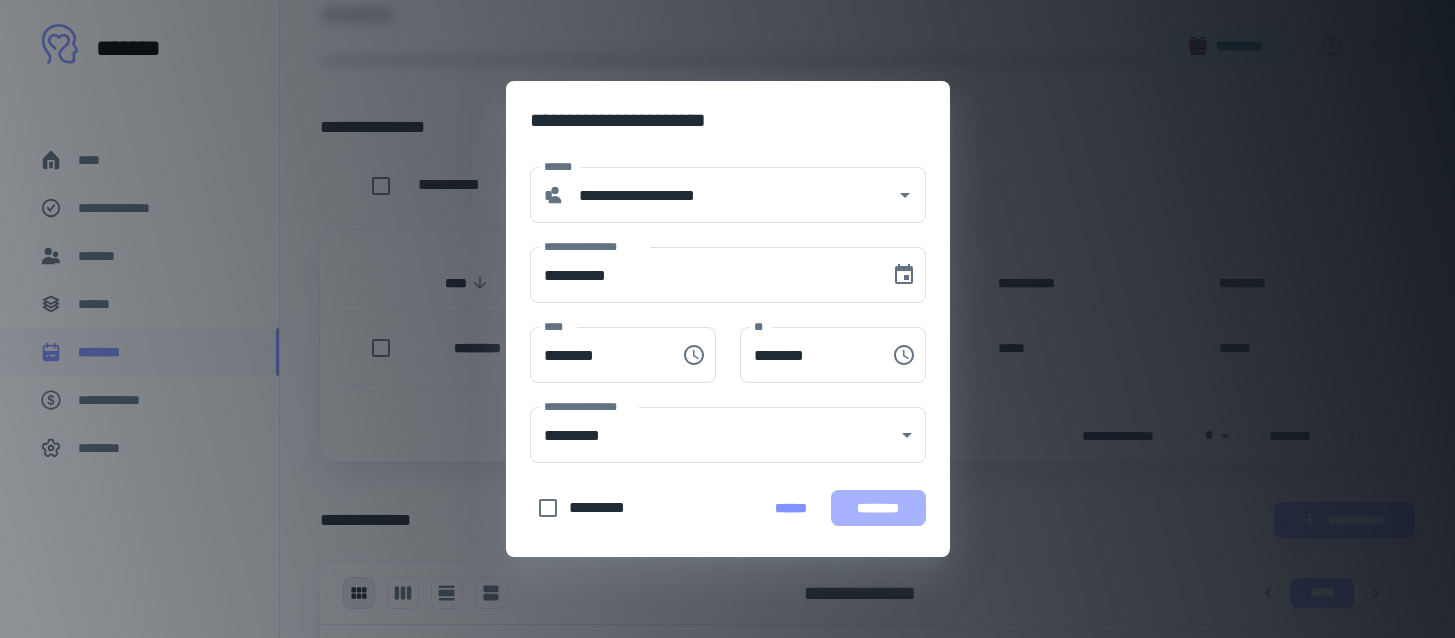 click on "********" at bounding box center [878, 508] 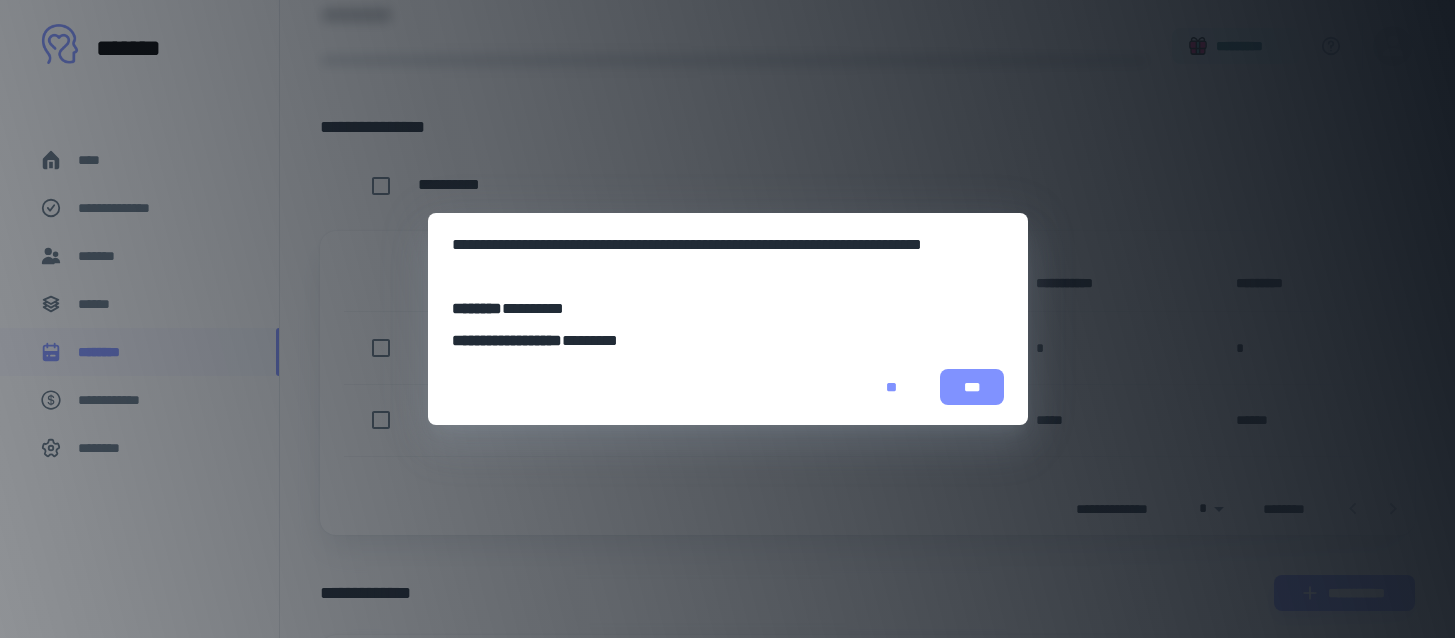 click on "***" at bounding box center [972, 387] 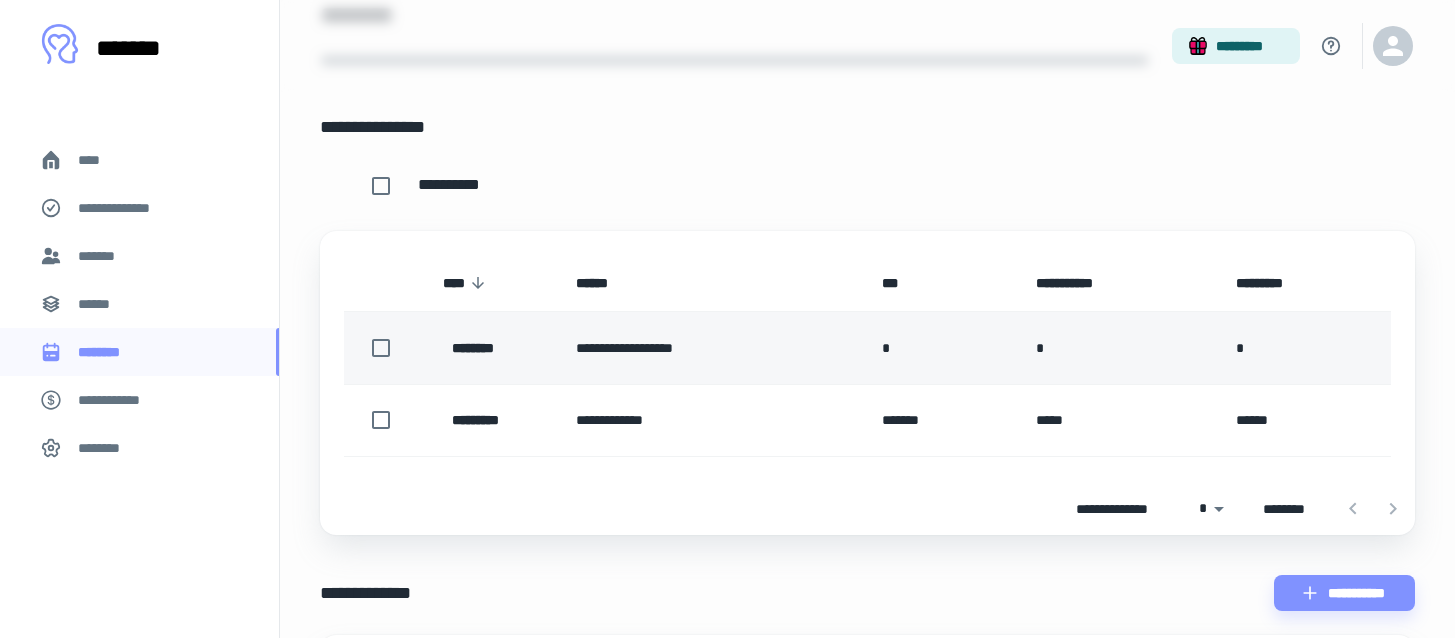 click on "**********" at bounding box center (713, 348) 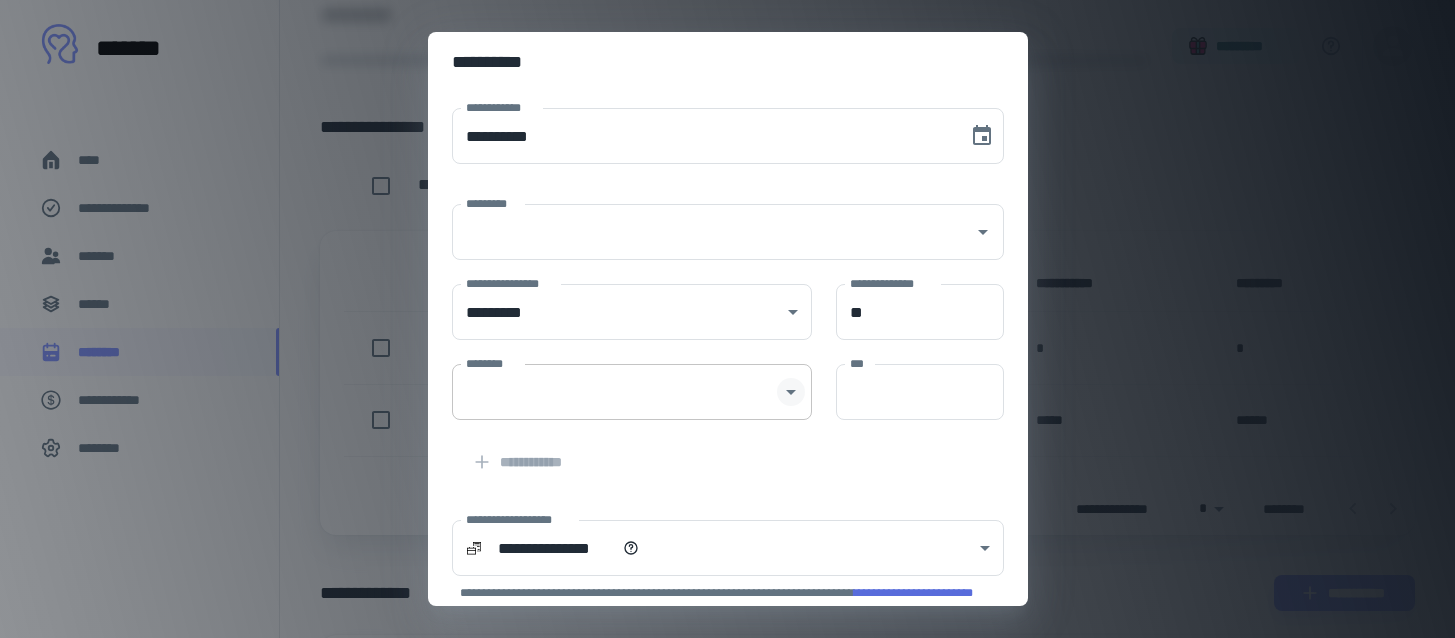 click 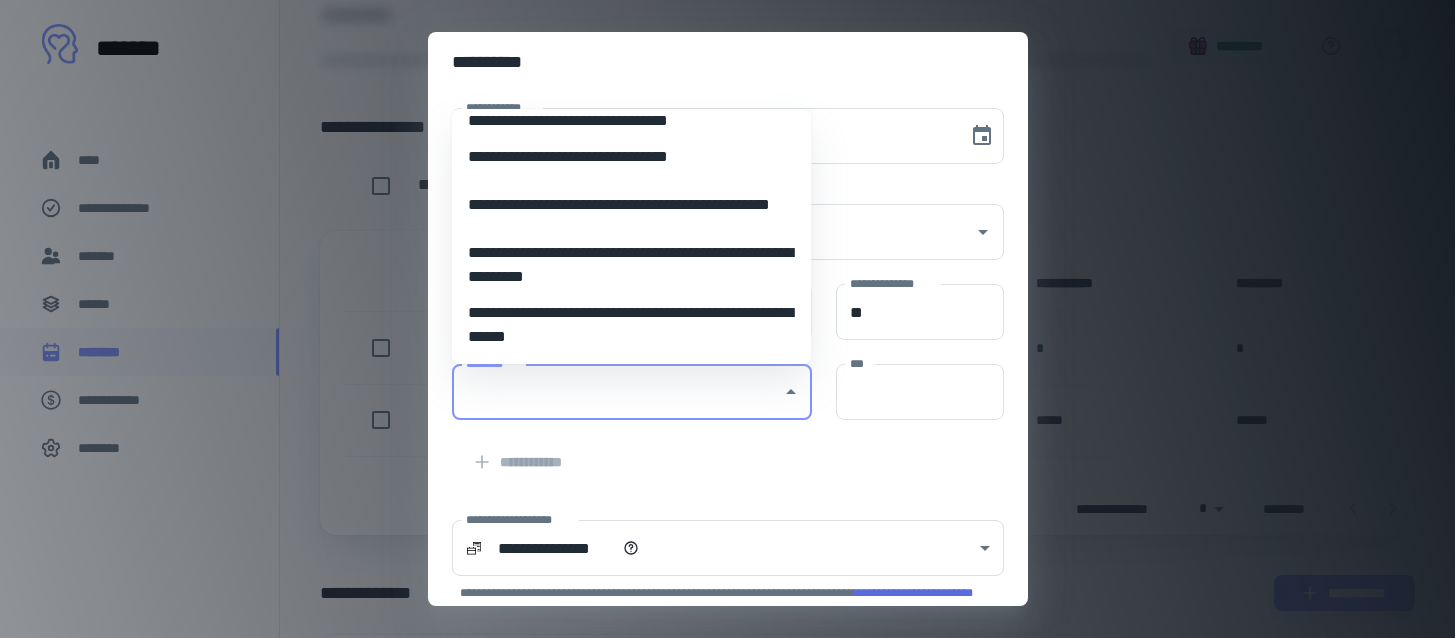 scroll, scrollTop: 195, scrollLeft: 0, axis: vertical 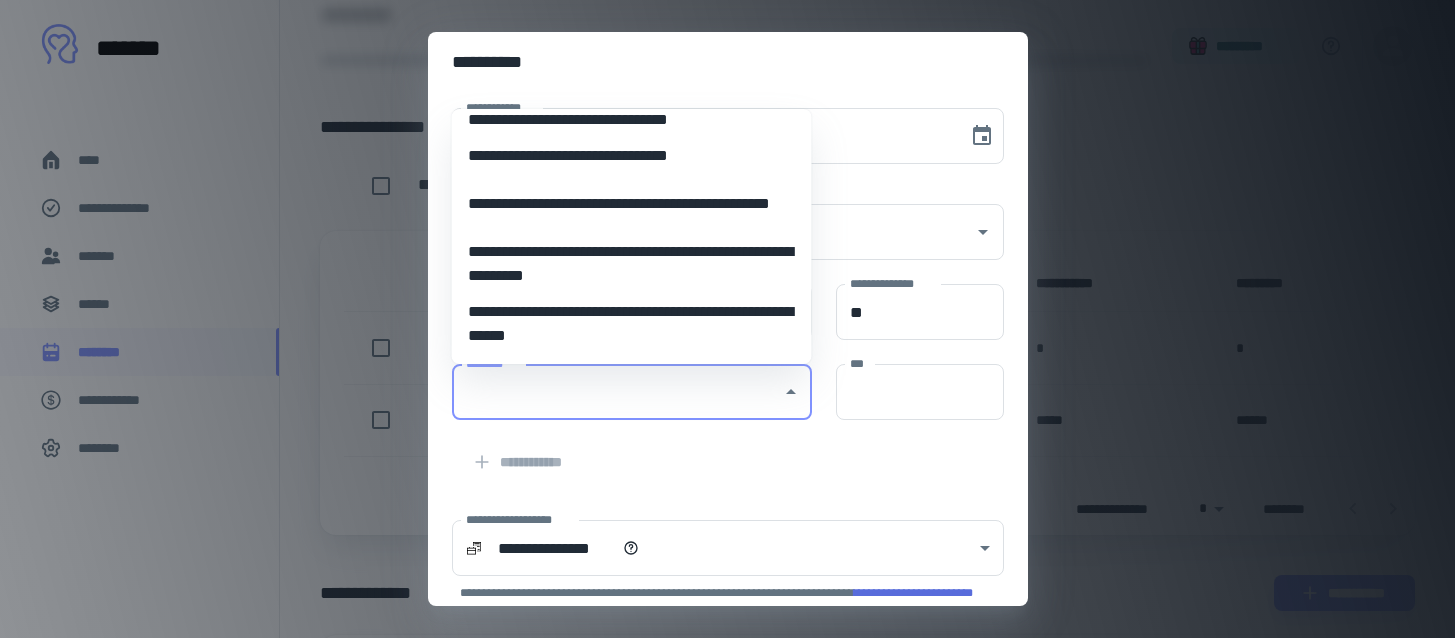 click on "**********" at bounding box center (632, 324) 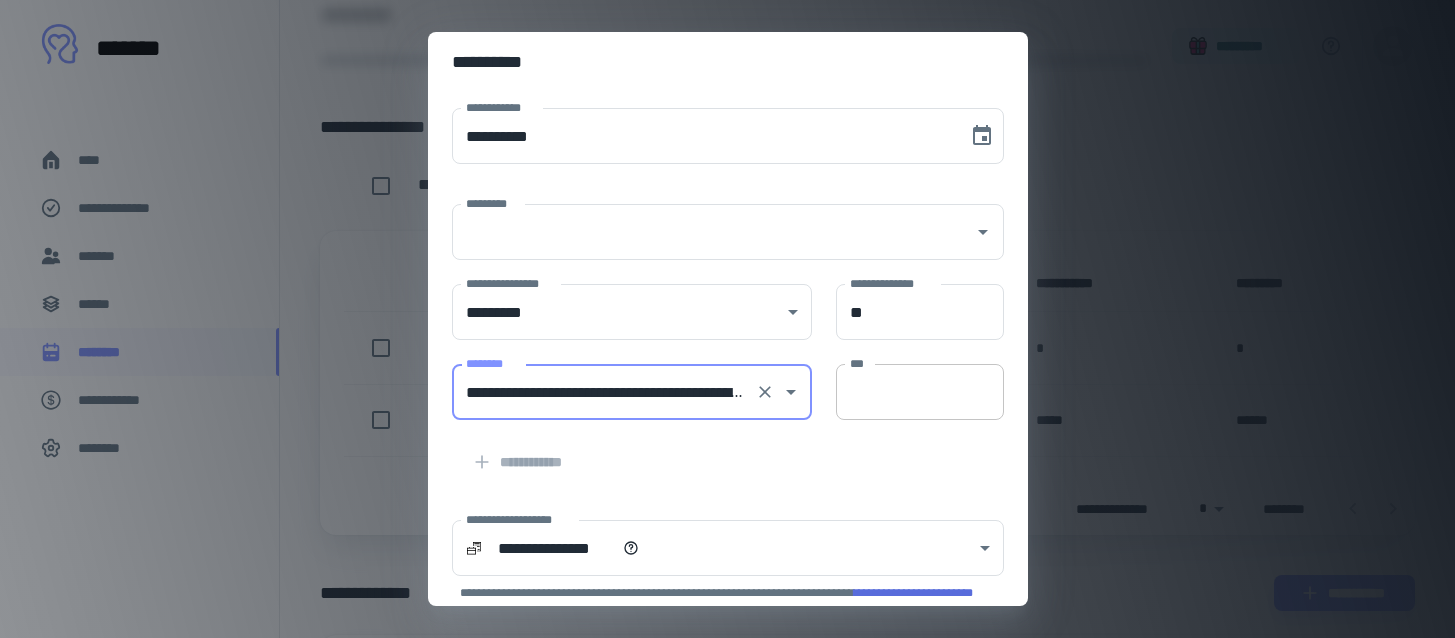 click on "***" at bounding box center [920, 392] 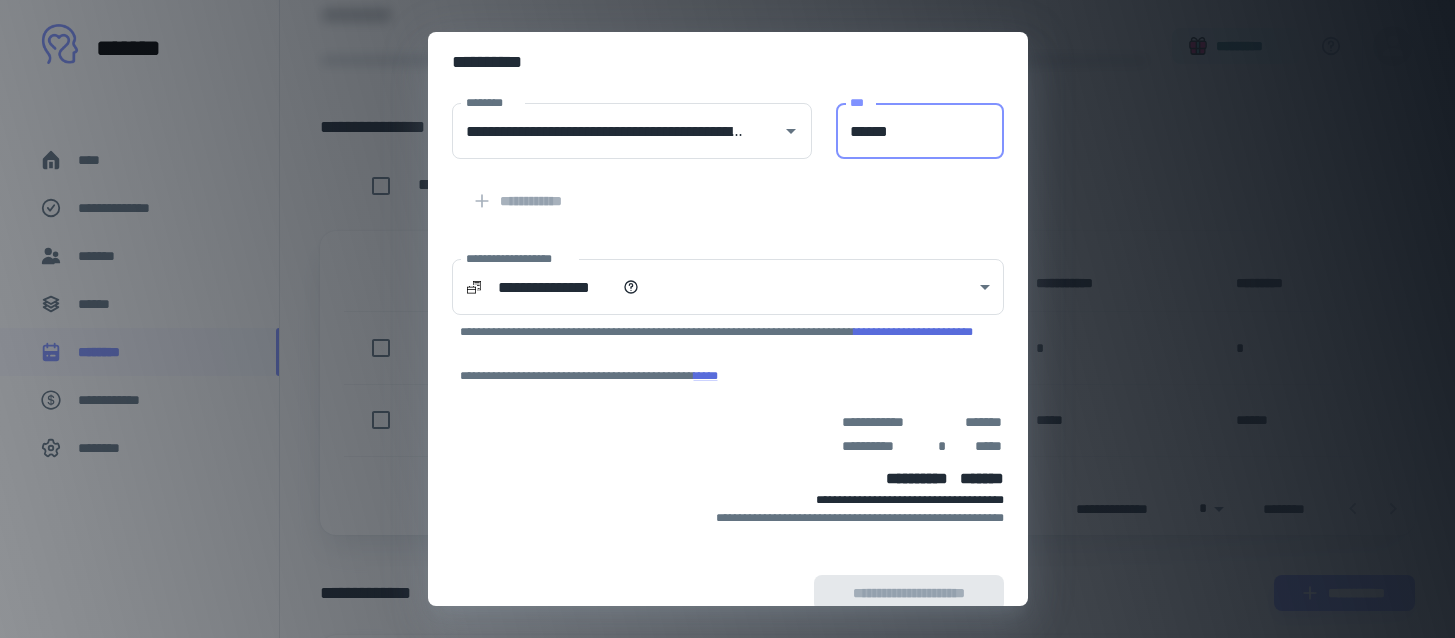 scroll, scrollTop: 286, scrollLeft: 0, axis: vertical 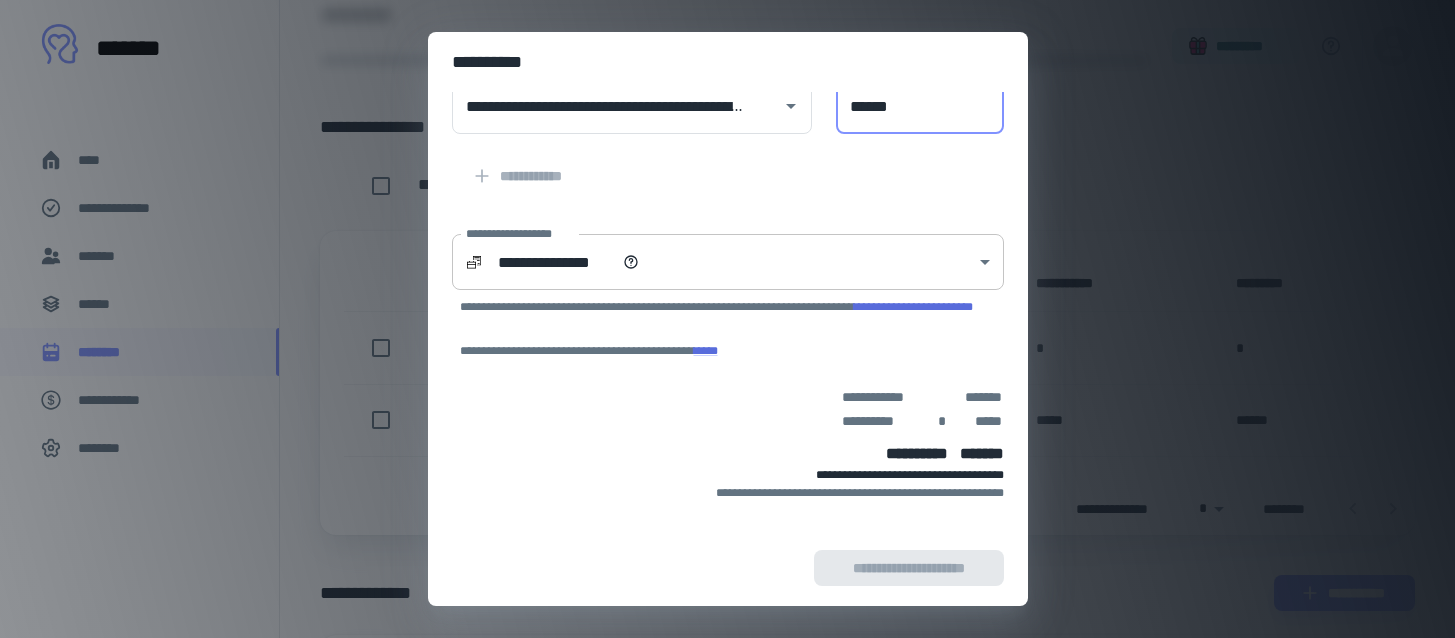 type on "******" 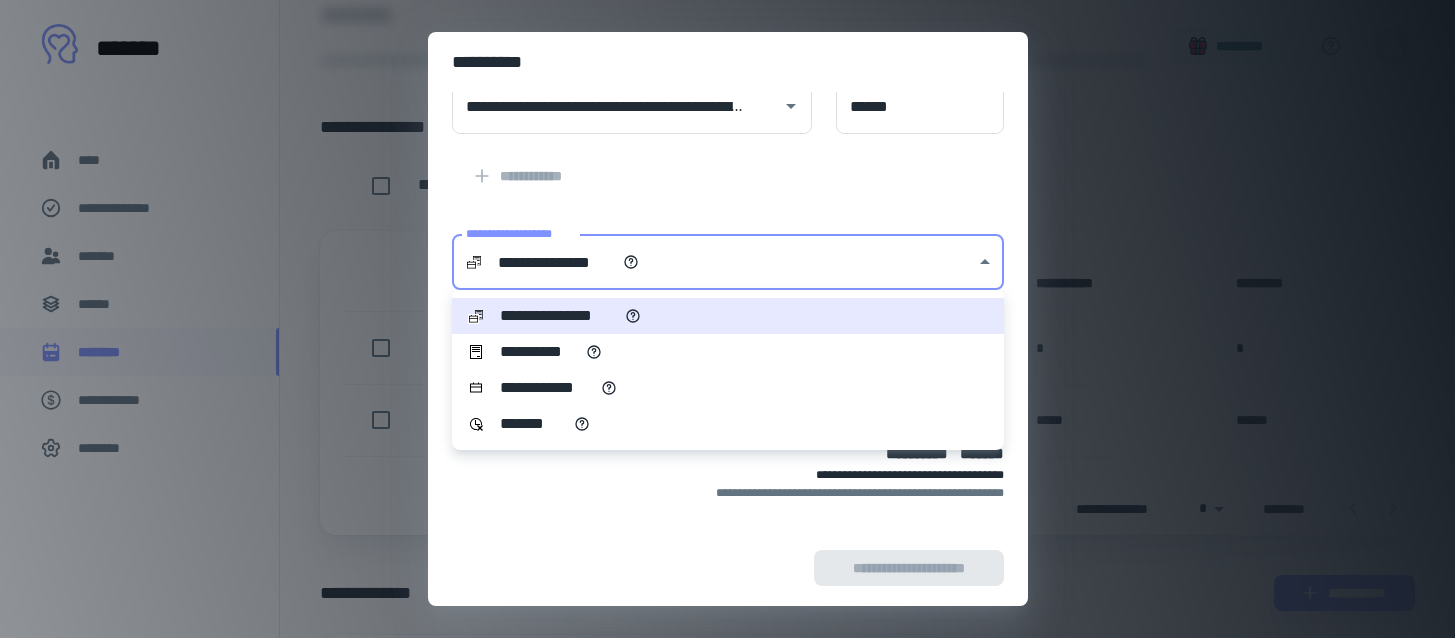 click on "**********" at bounding box center [727, 200] 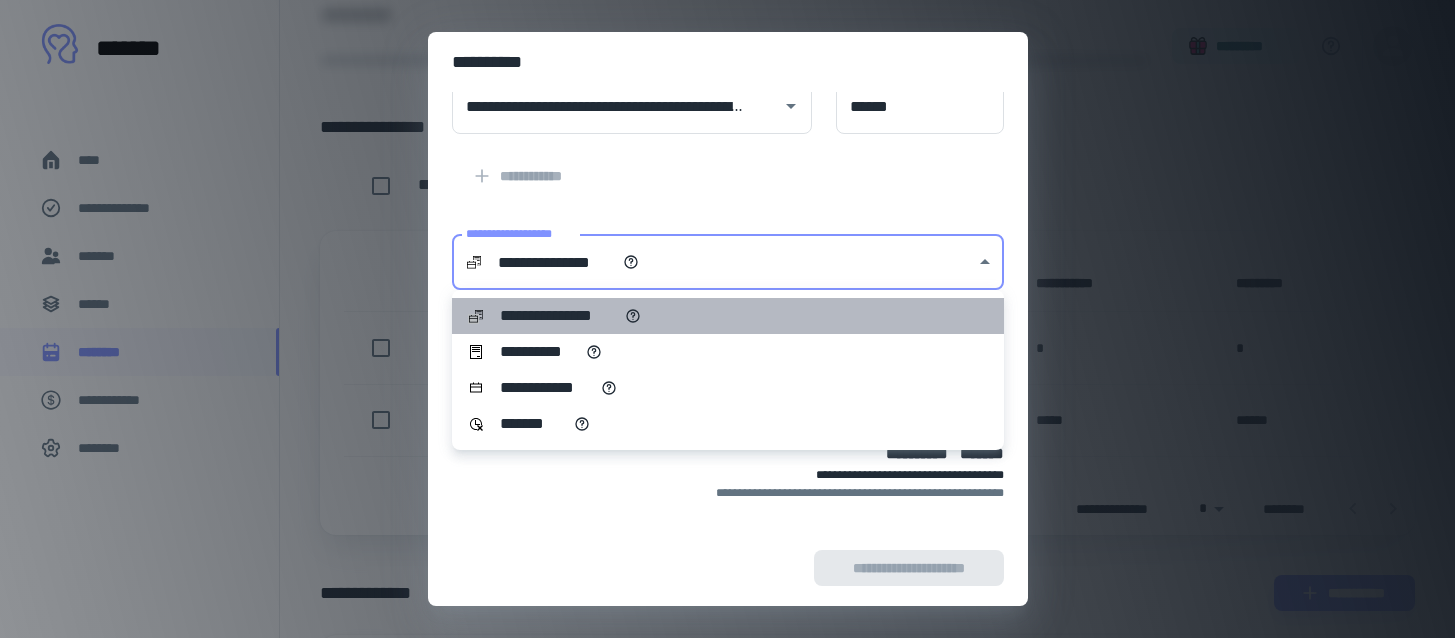 click on "**********" at bounding box center [728, 316] 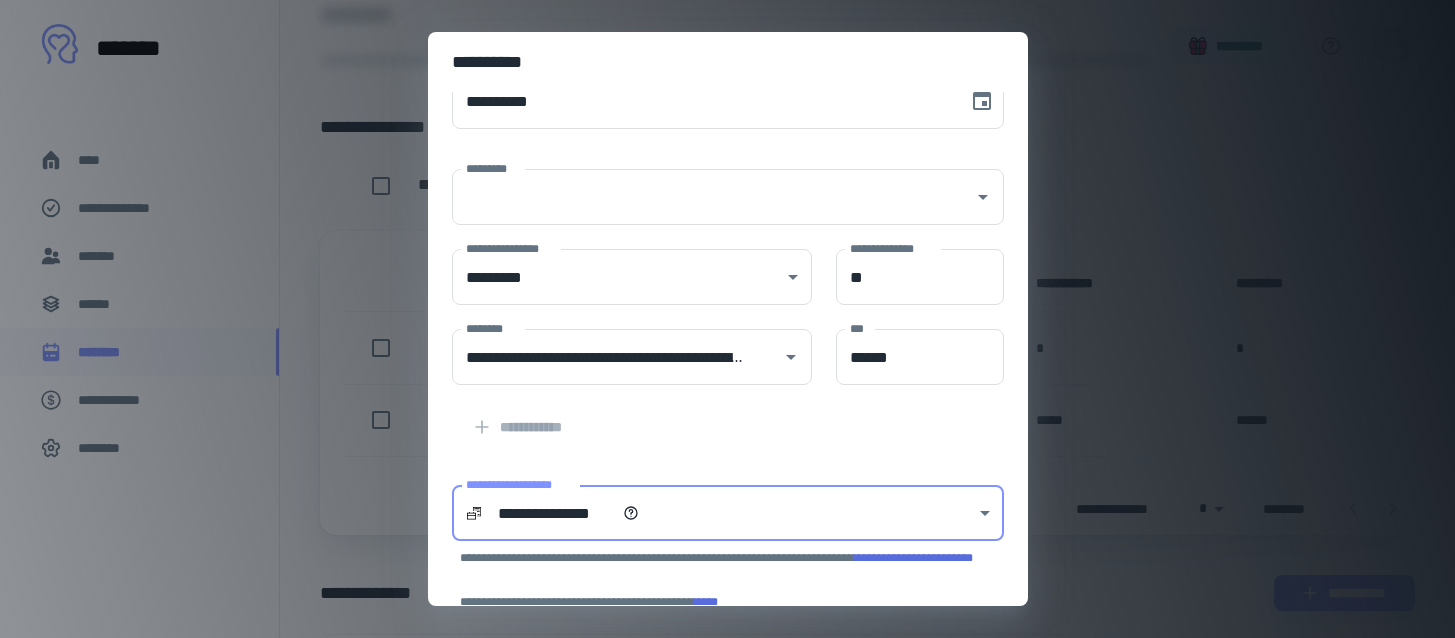 scroll, scrollTop: 34, scrollLeft: 0, axis: vertical 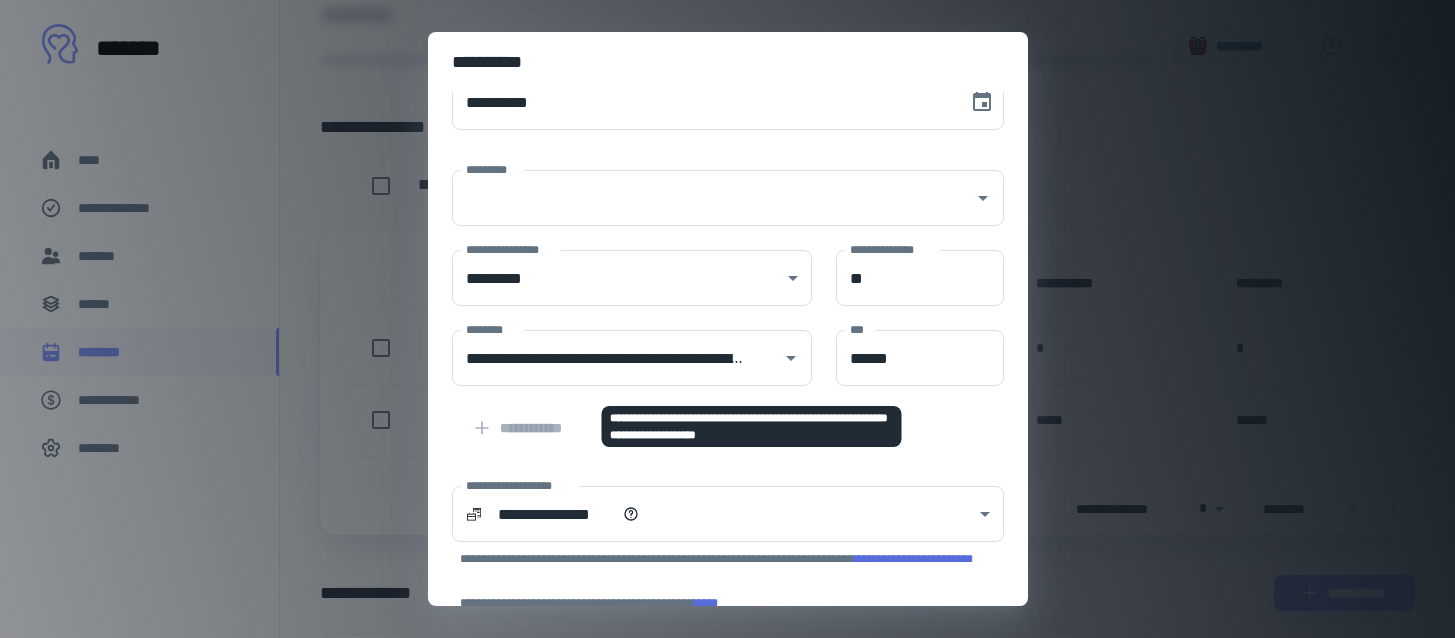 click on "**********" at bounding box center [520, 427] 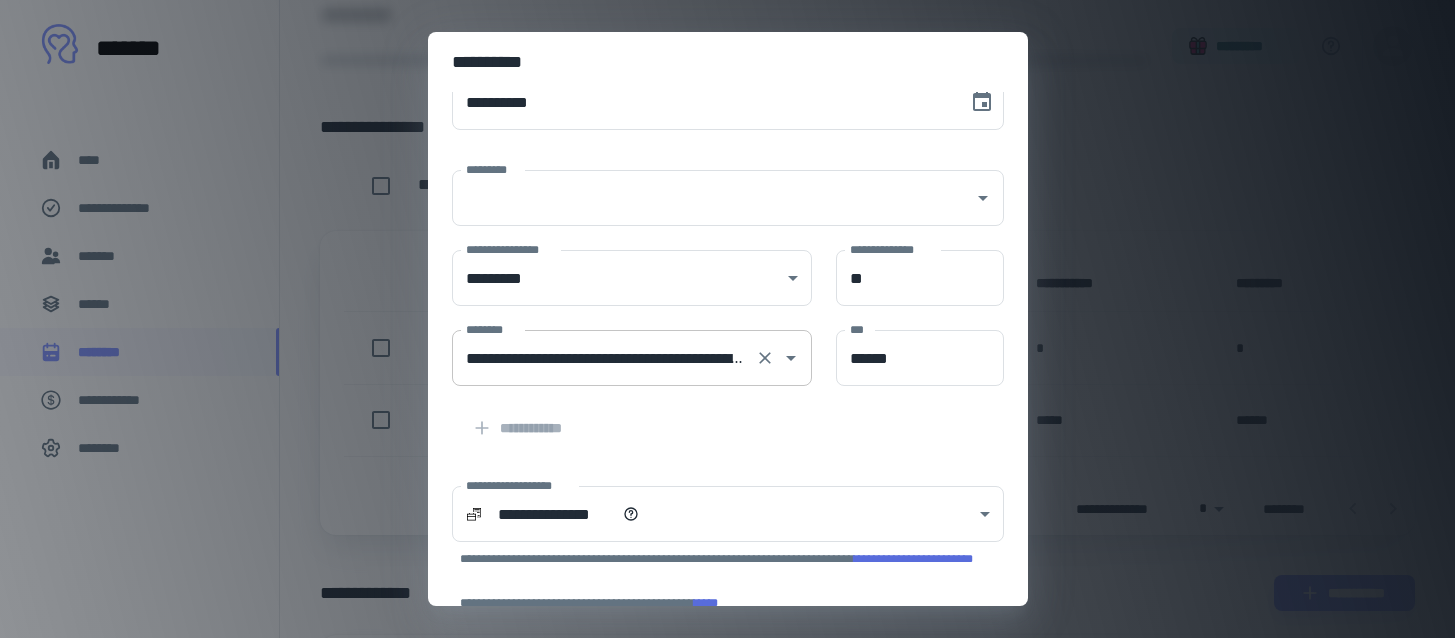 scroll, scrollTop: 0, scrollLeft: 0, axis: both 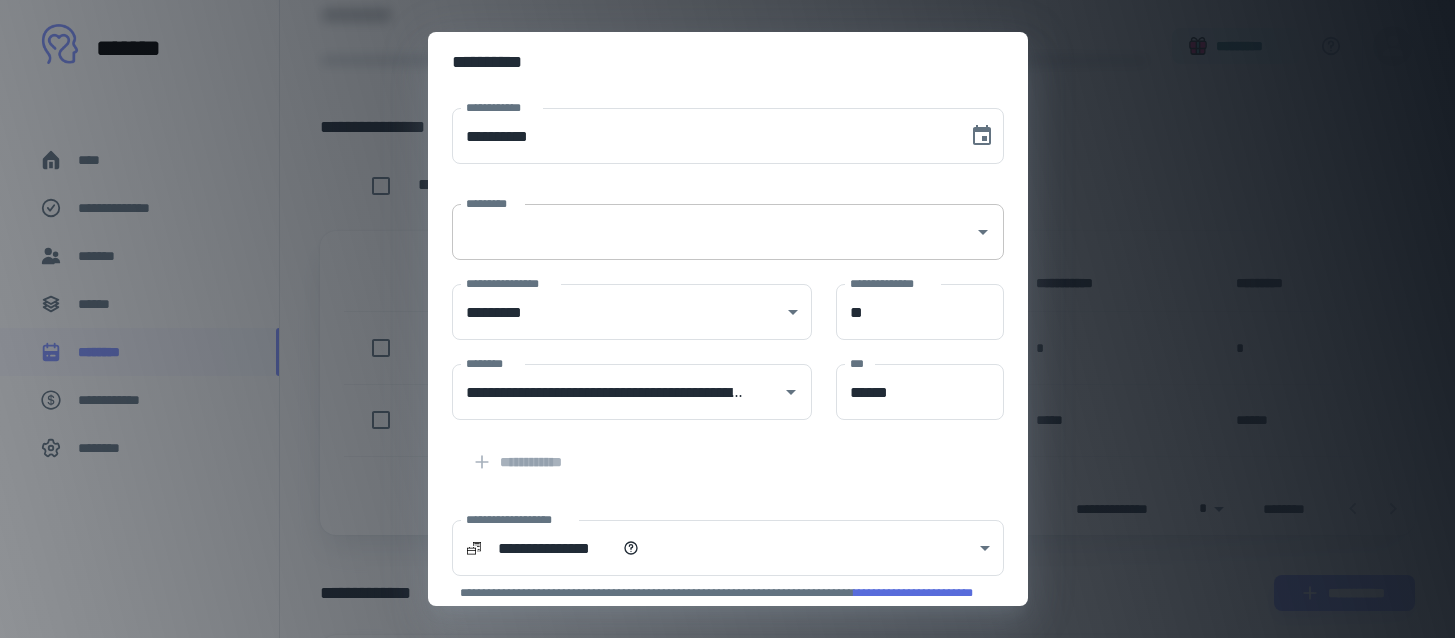 click on "*********" at bounding box center (713, 232) 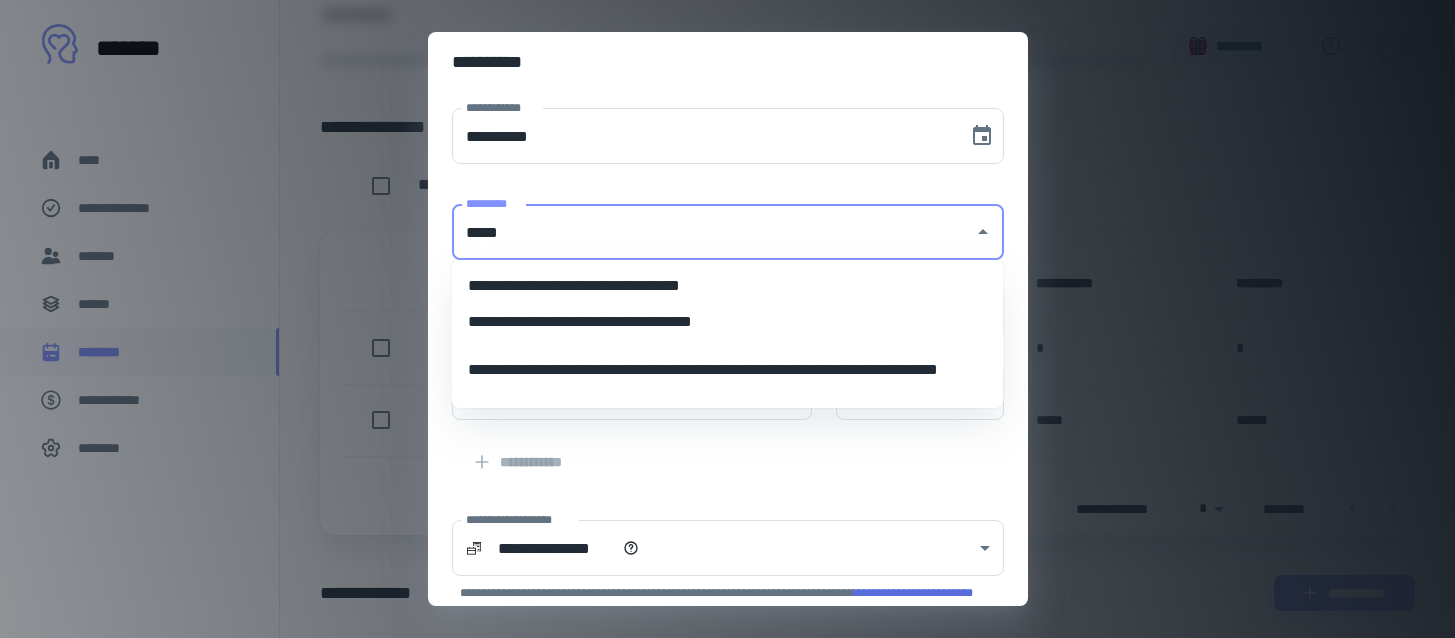 click on "**********" at bounding box center (728, 322) 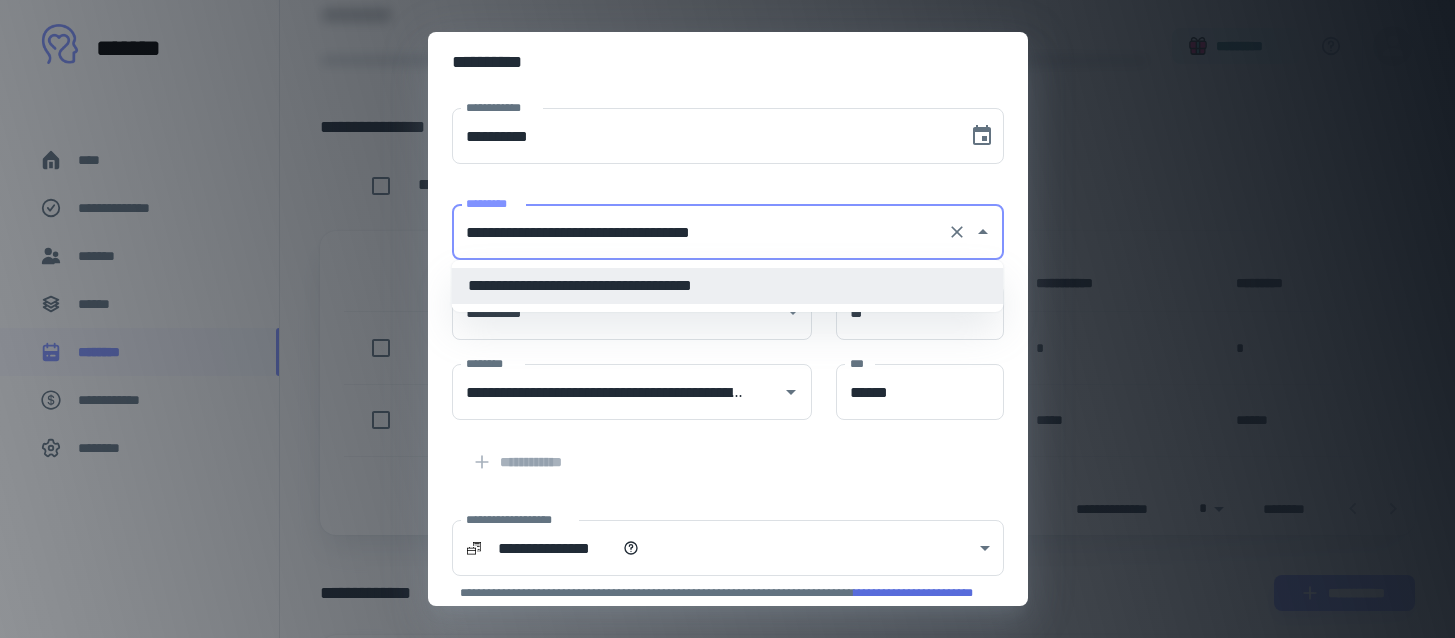 click on "**********" at bounding box center (728, 286) 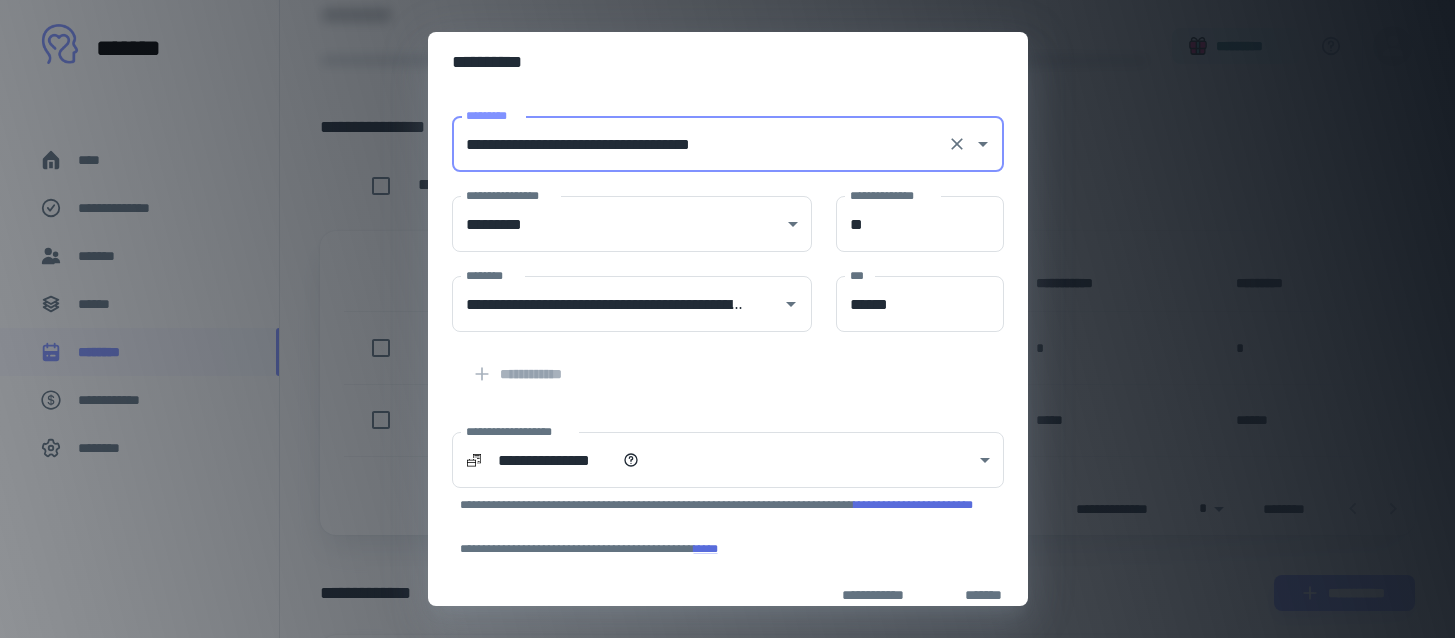scroll, scrollTop: 286, scrollLeft: 0, axis: vertical 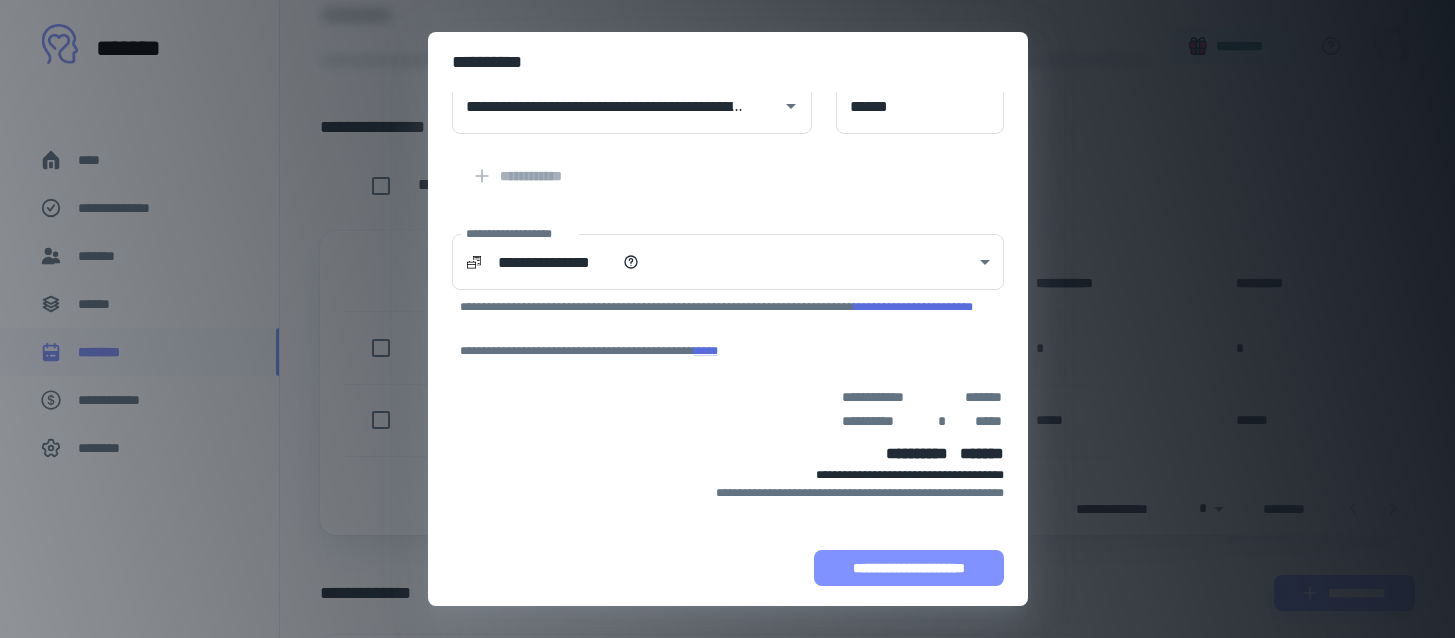 type on "**********" 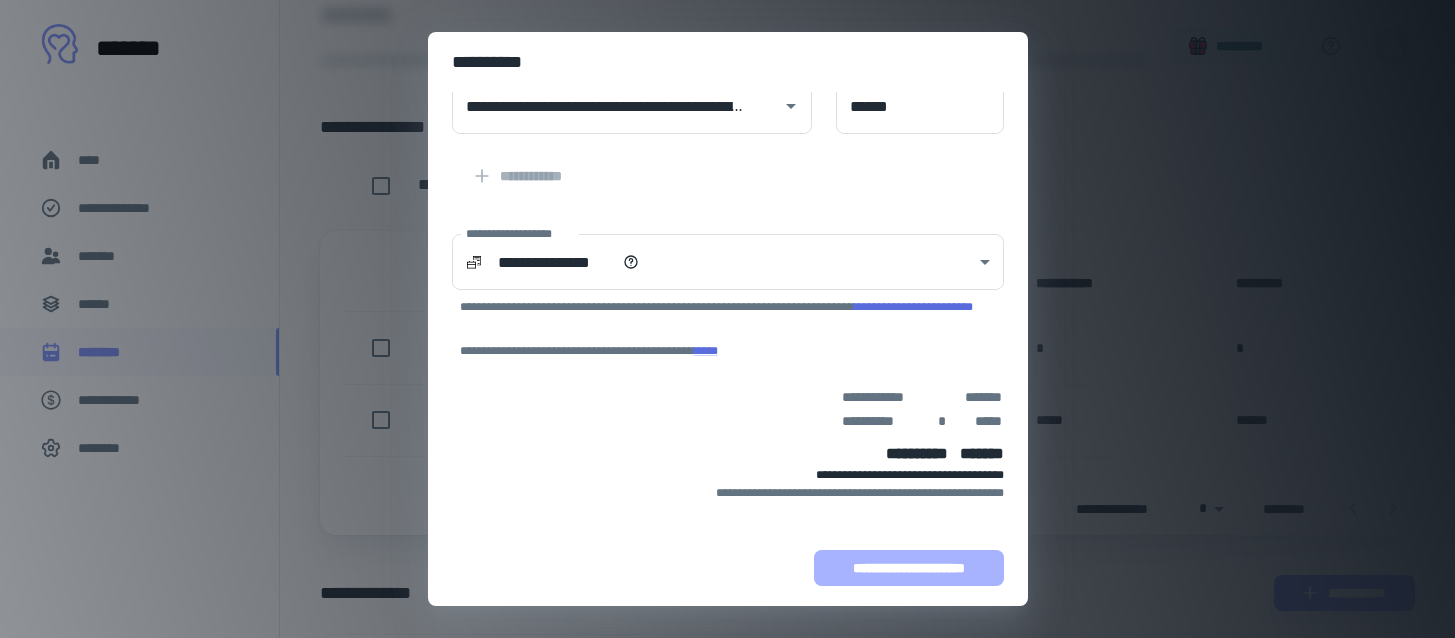 click on "**********" at bounding box center (909, 568) 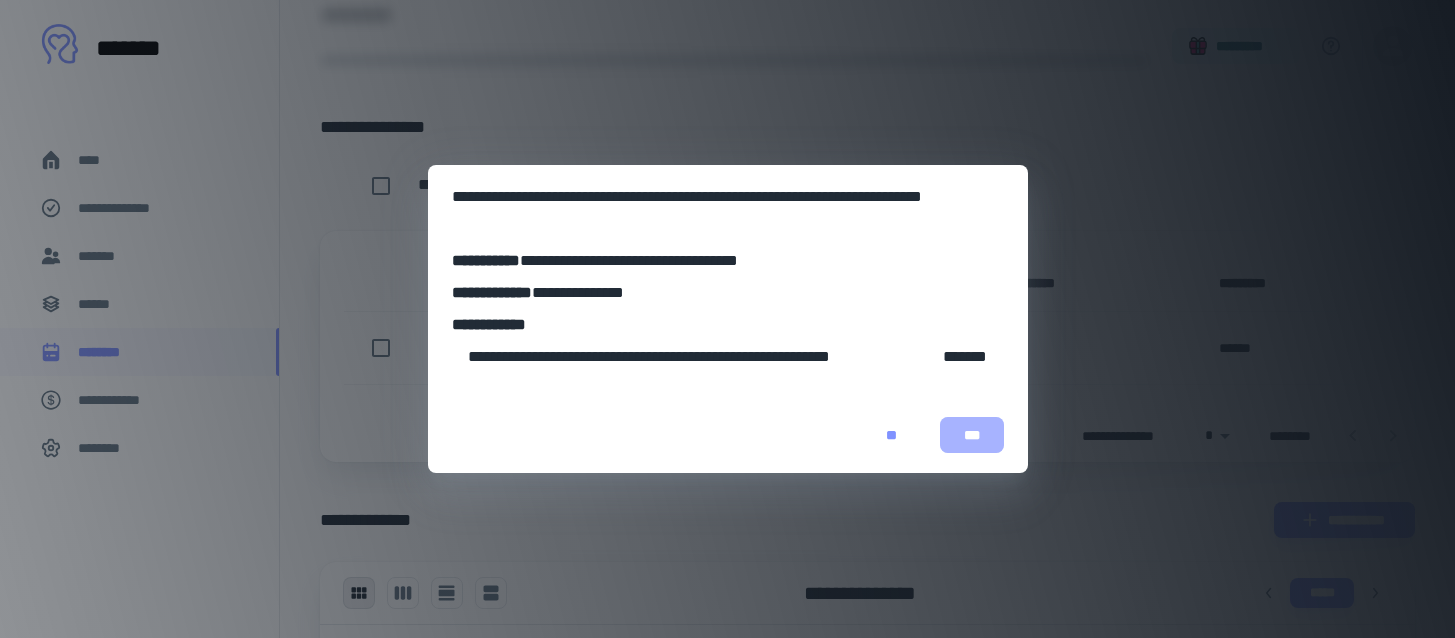 click on "***" at bounding box center [972, 435] 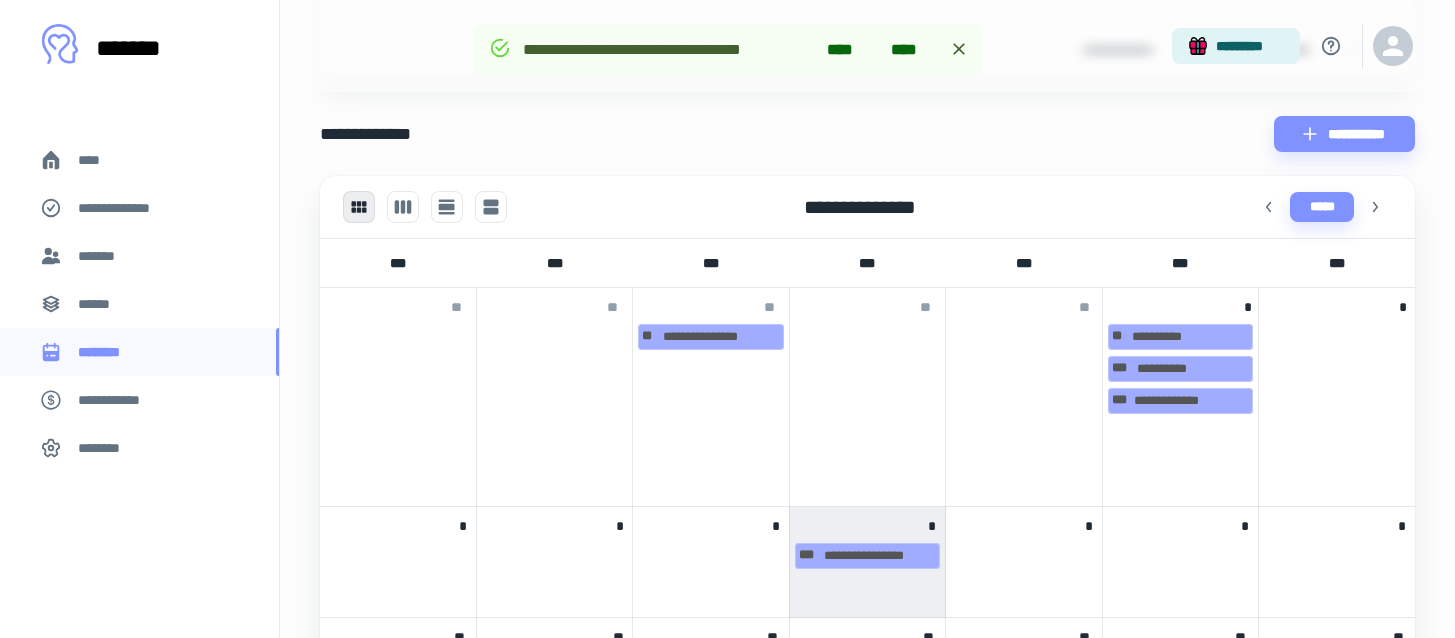 scroll, scrollTop: 635, scrollLeft: 0, axis: vertical 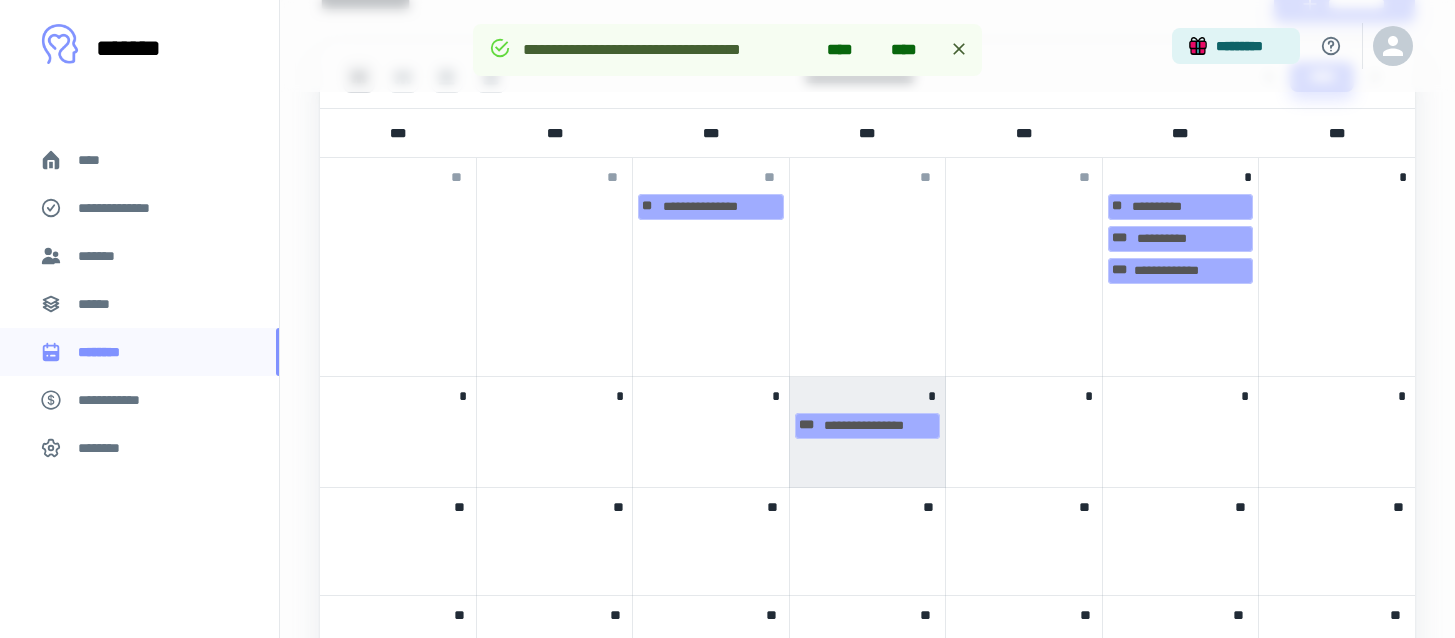 click on "*******" at bounding box center [139, 256] 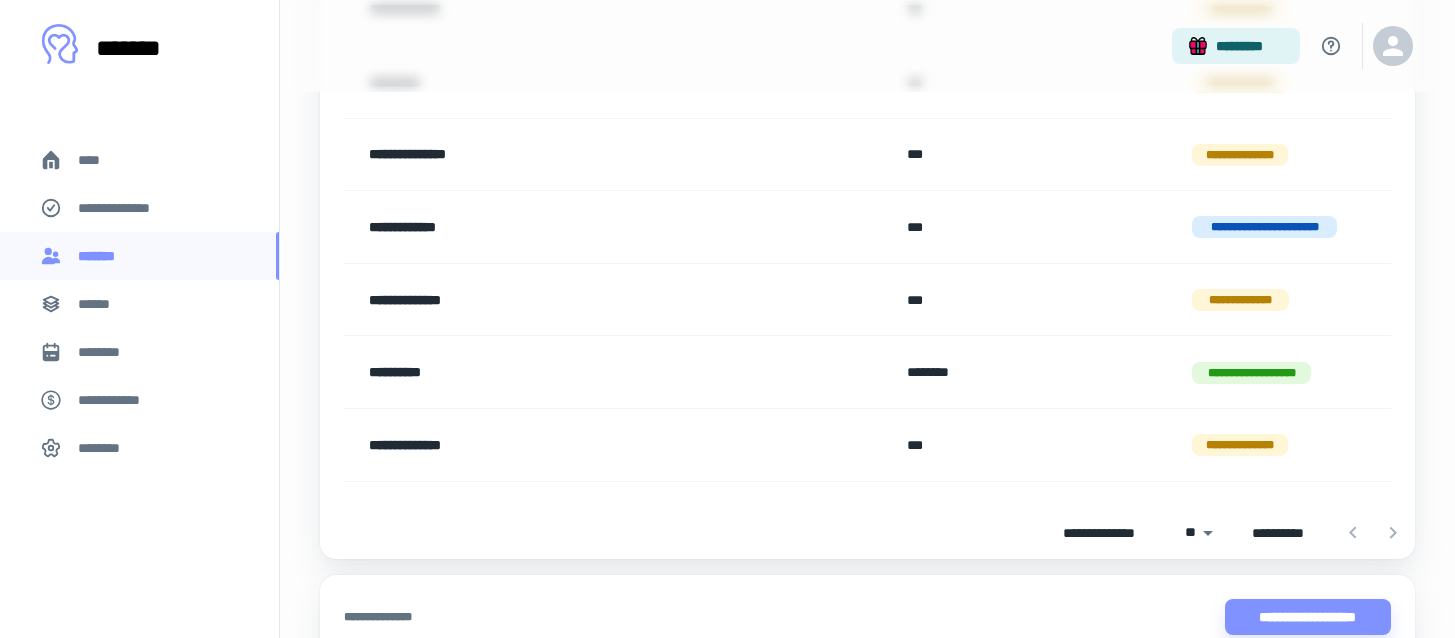 scroll, scrollTop: 1425, scrollLeft: 0, axis: vertical 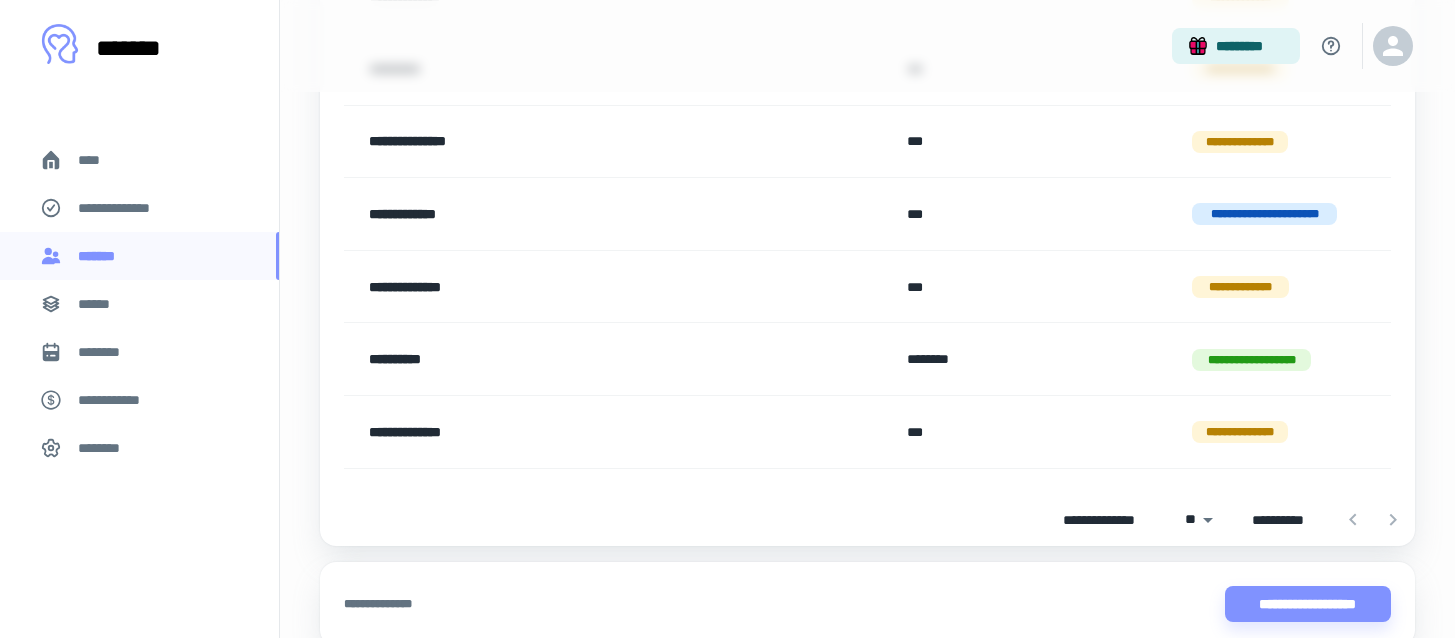 click at bounding box center [1373, 520] 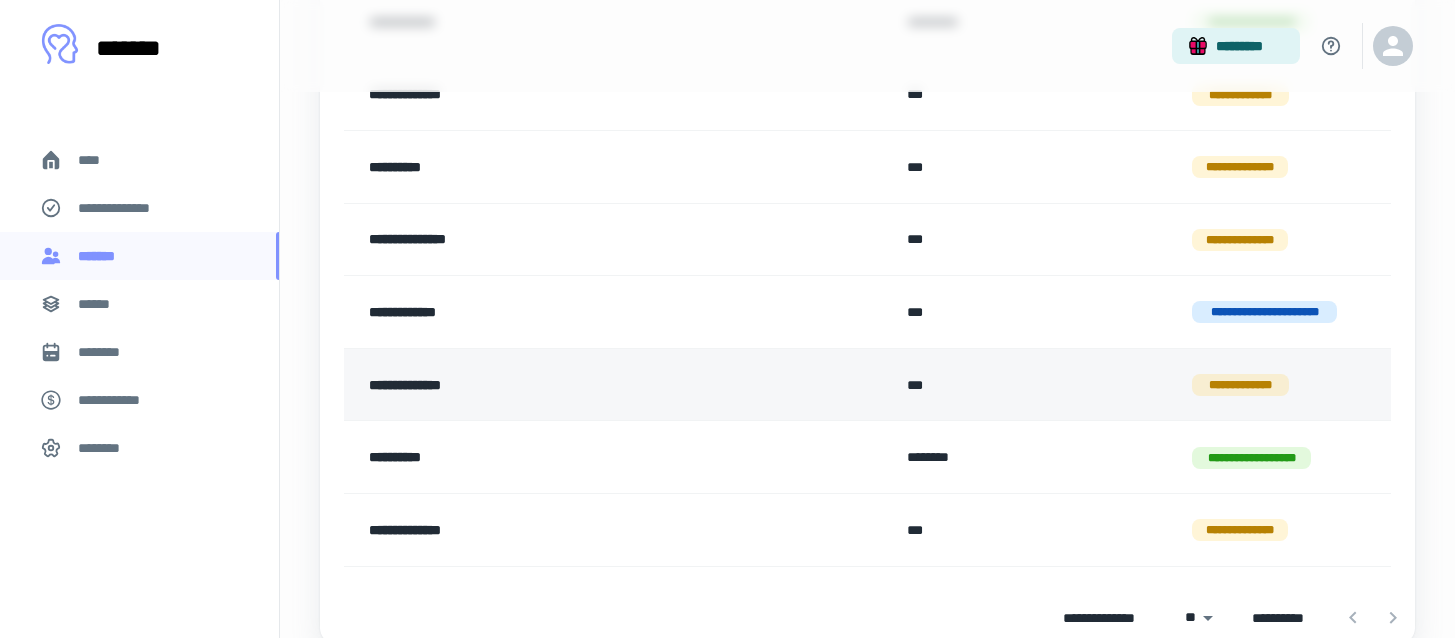 scroll, scrollTop: 1363, scrollLeft: 0, axis: vertical 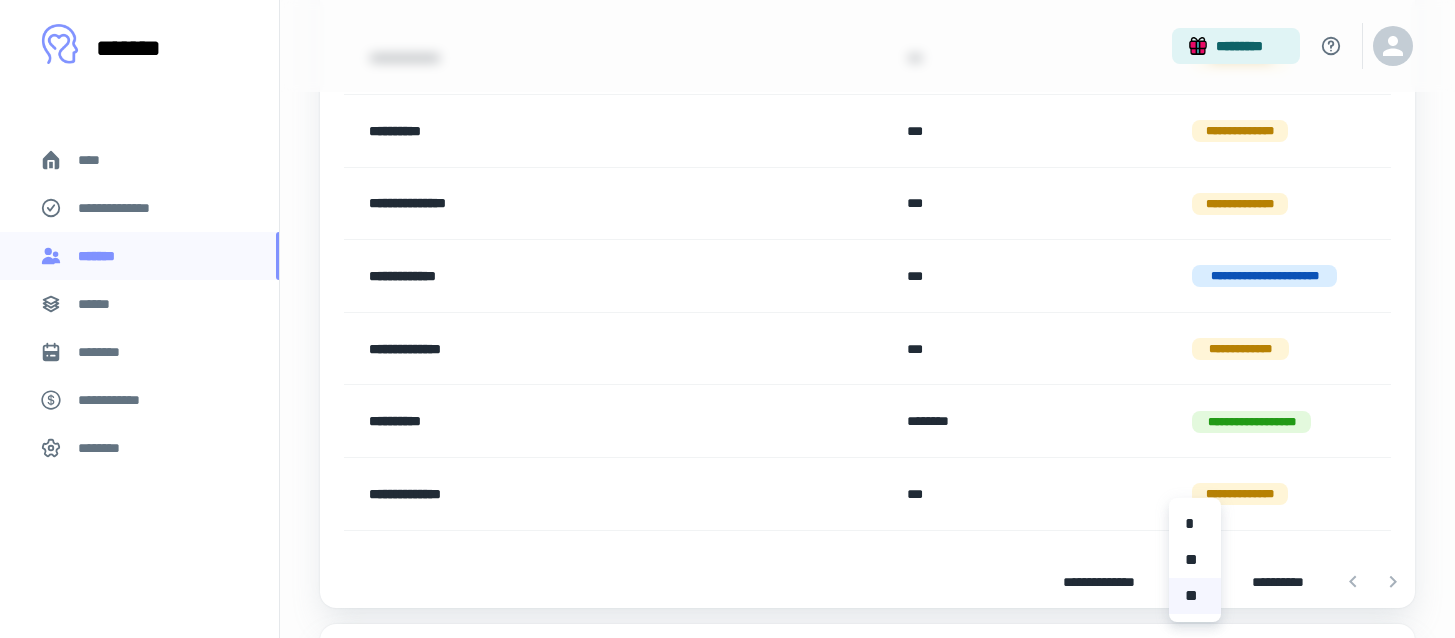 click on "**********" at bounding box center [727, -1044] 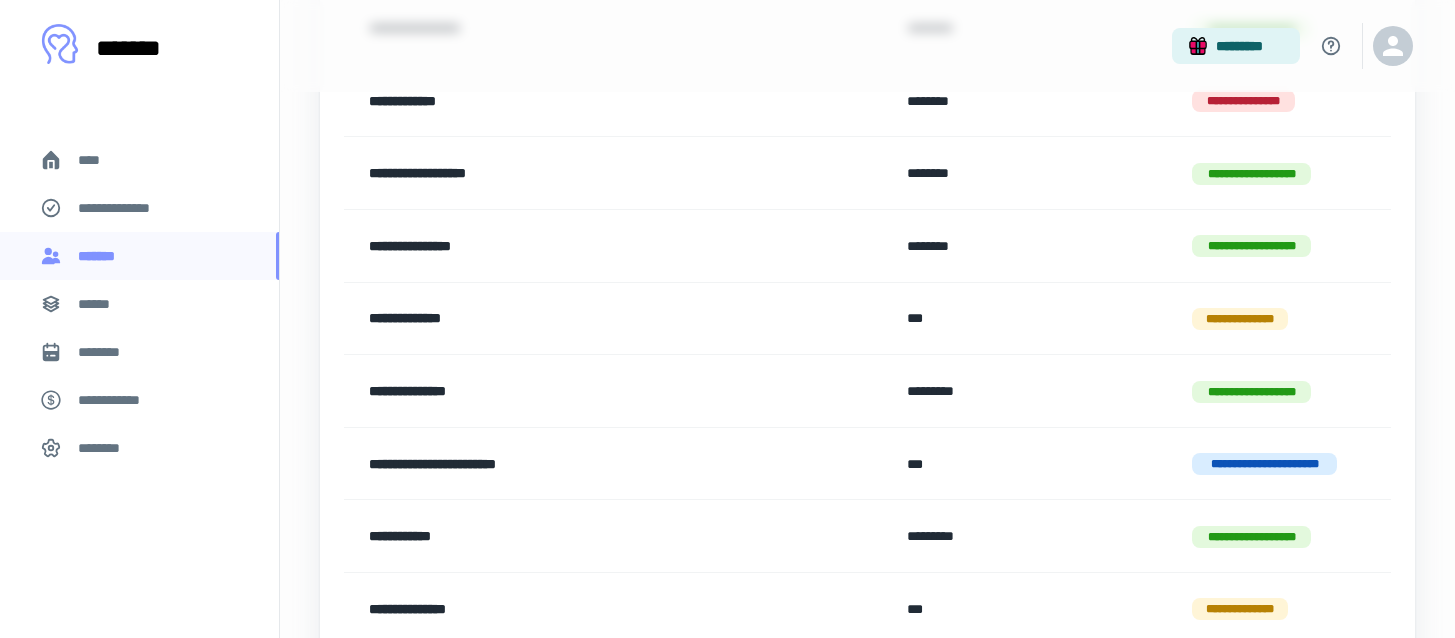 scroll, scrollTop: 519, scrollLeft: 0, axis: vertical 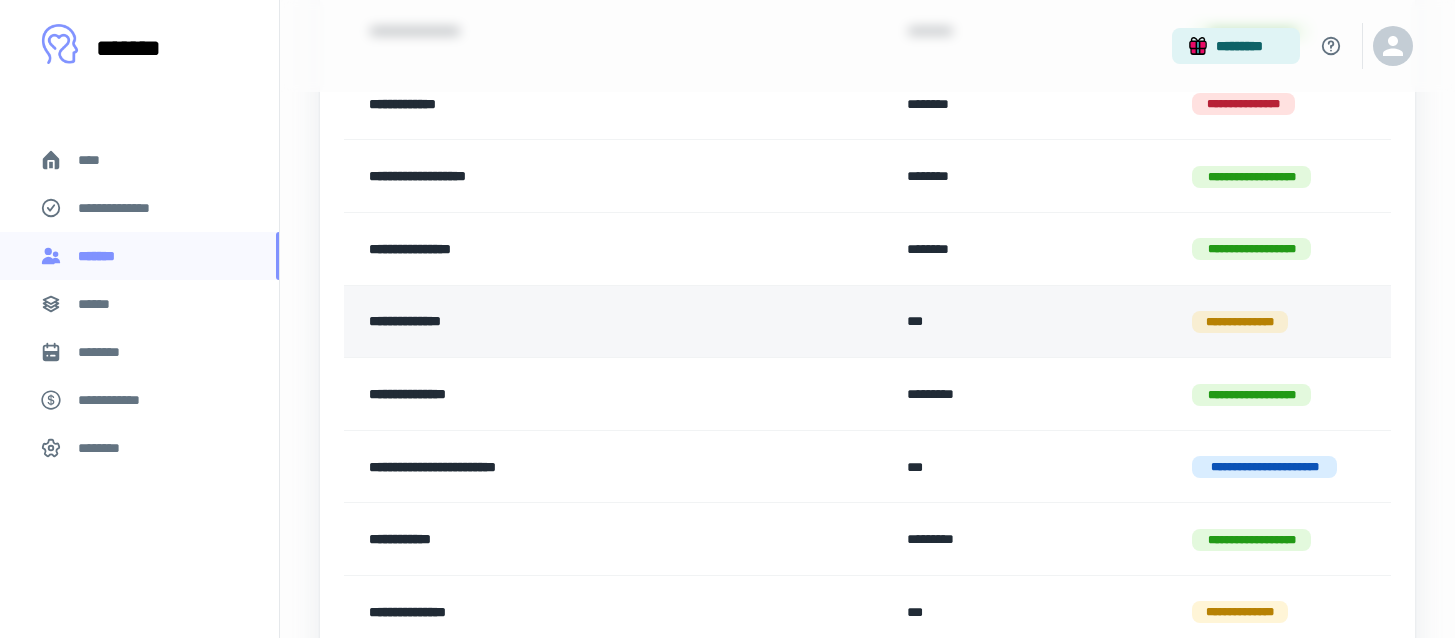 click on "***" at bounding box center (1033, 321) 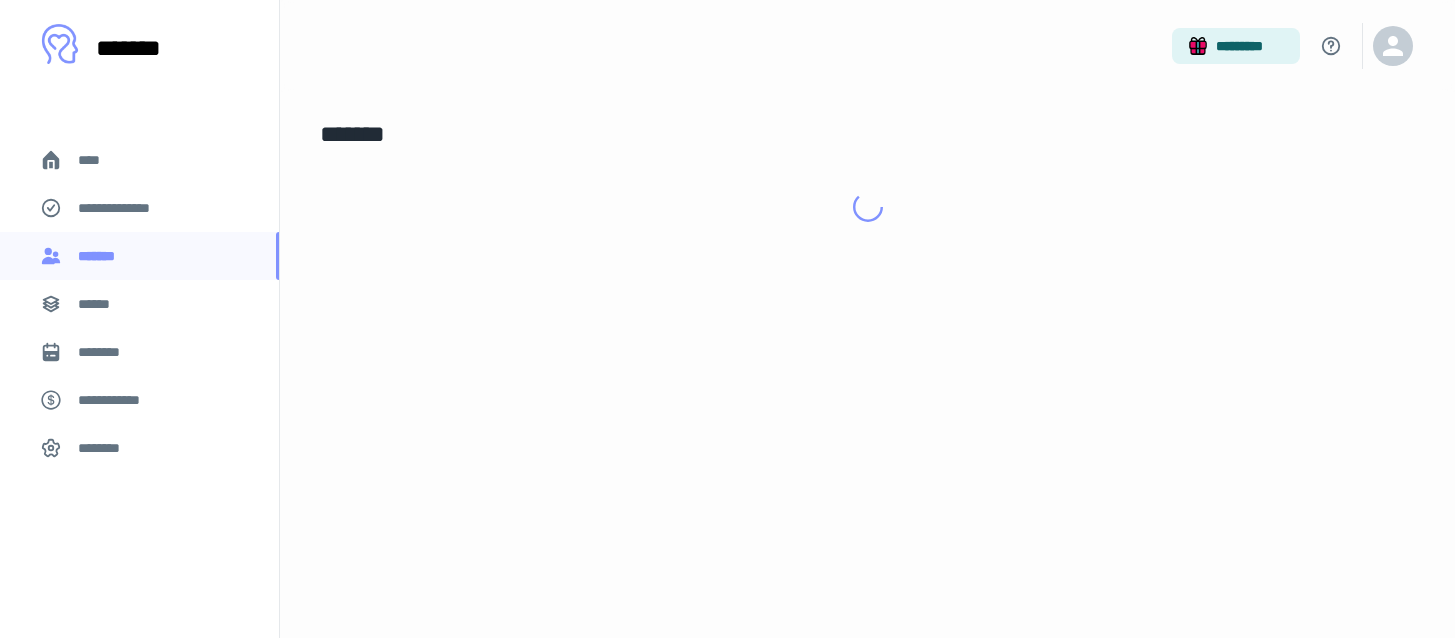 scroll, scrollTop: 0, scrollLeft: 0, axis: both 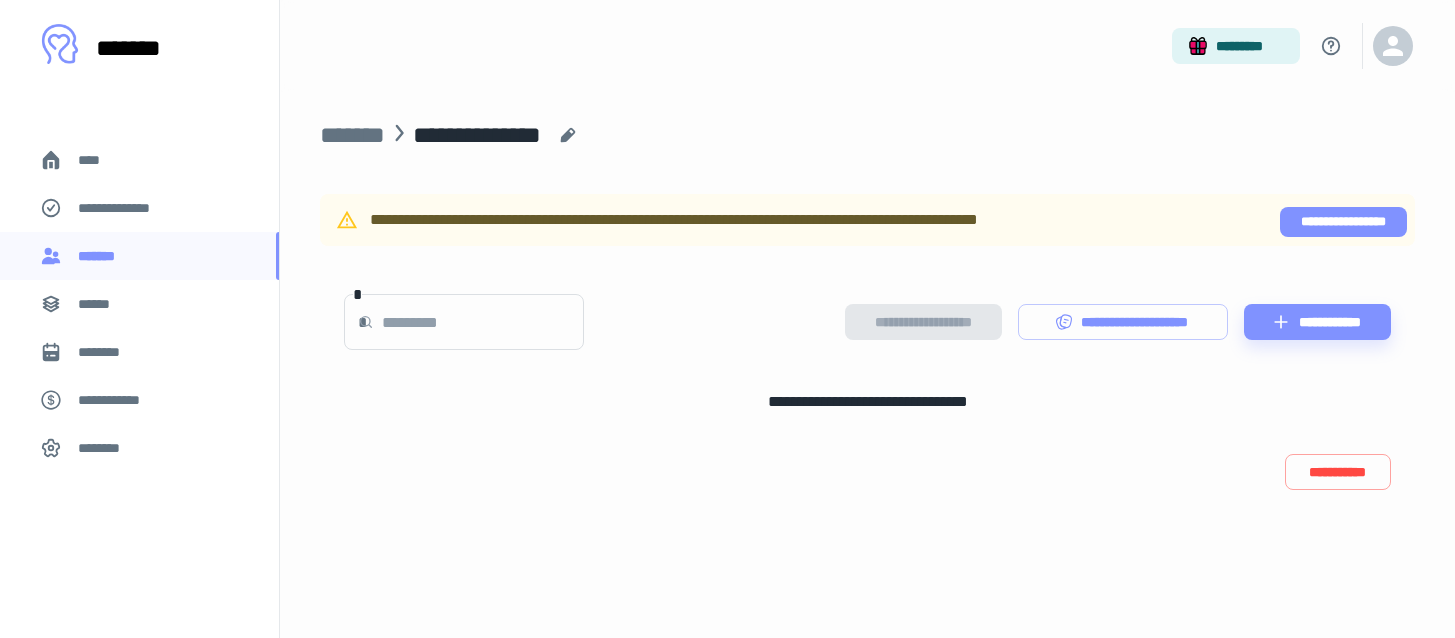 click on "**********" at bounding box center [1343, 222] 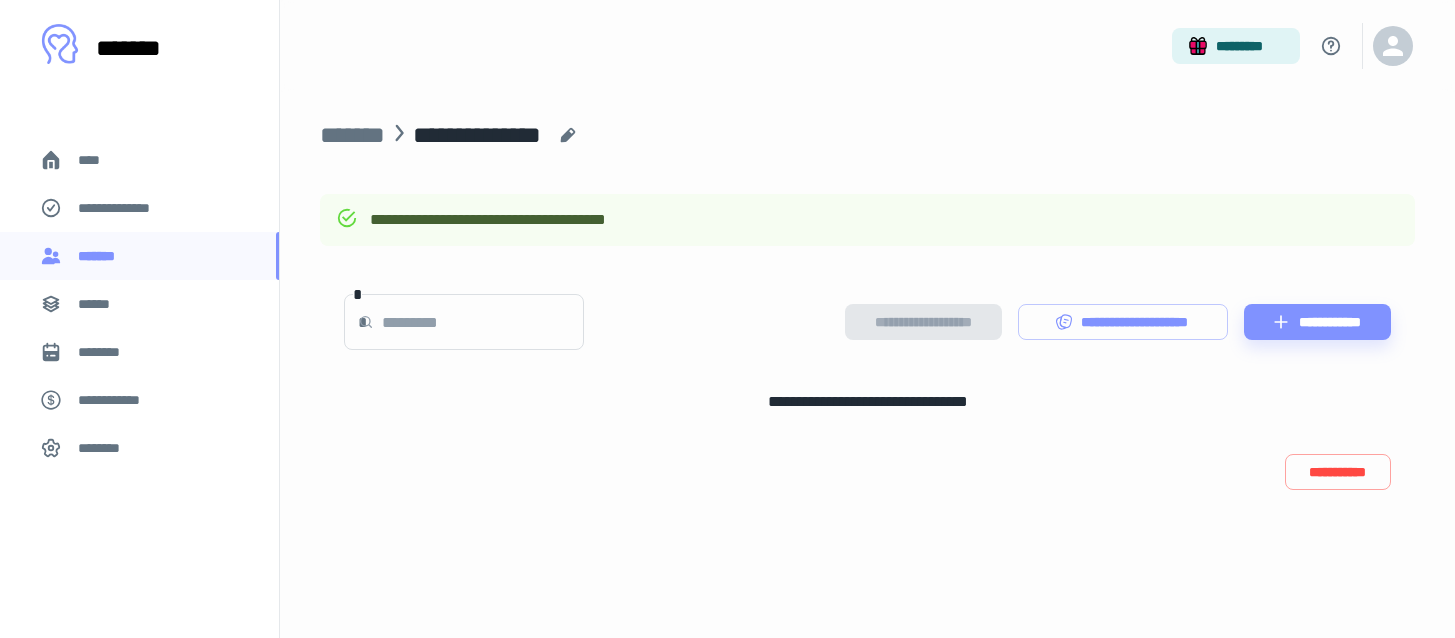 click on "****" at bounding box center [139, 160] 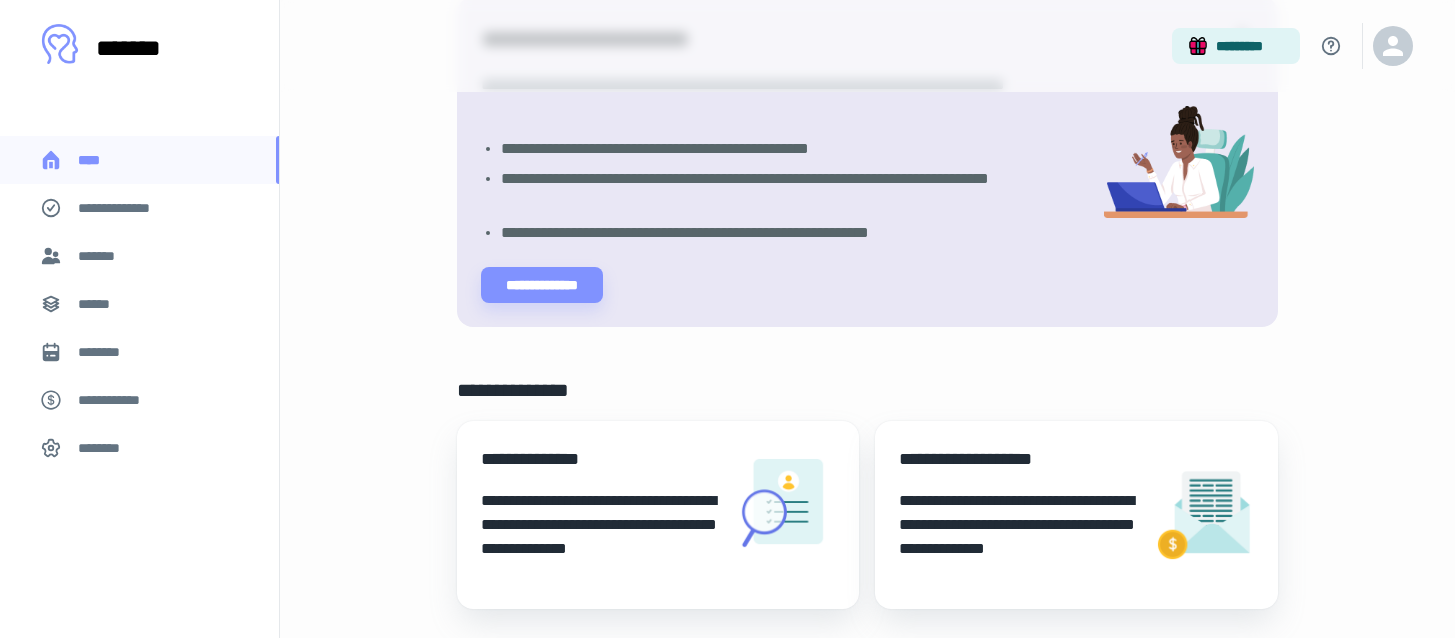 scroll, scrollTop: 407, scrollLeft: 0, axis: vertical 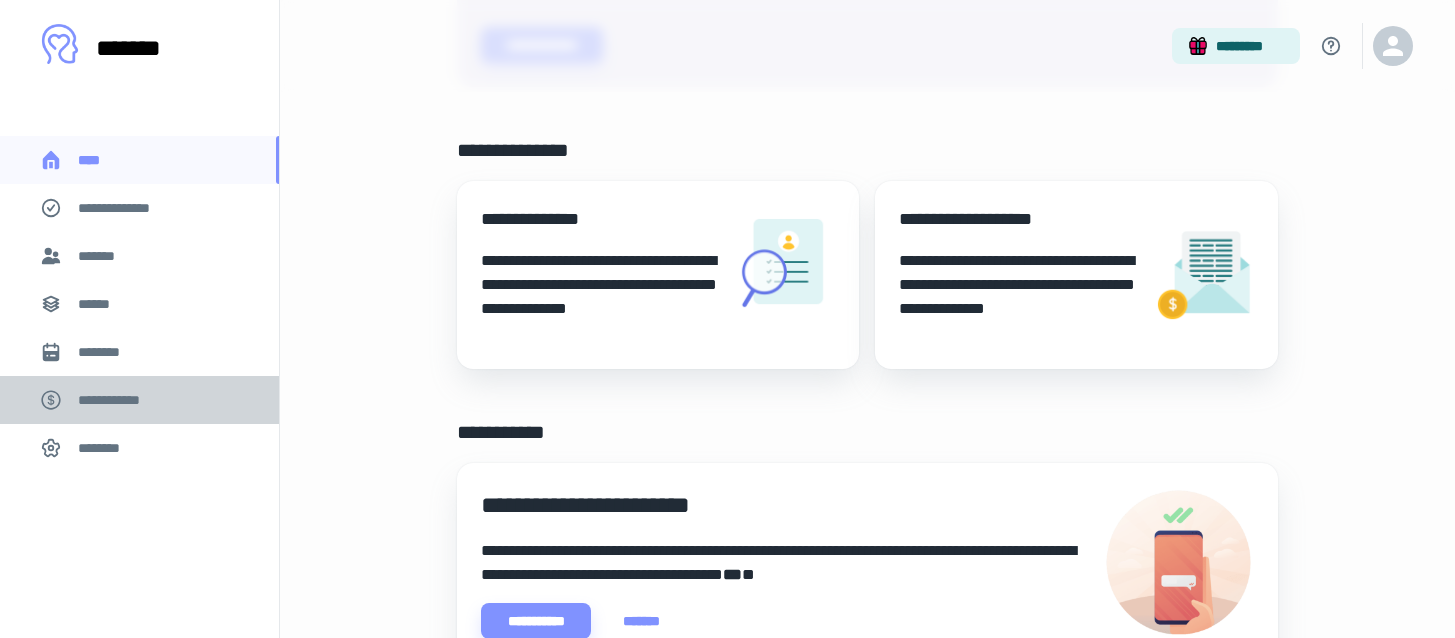 click on "**********" at bounding box center [139, 400] 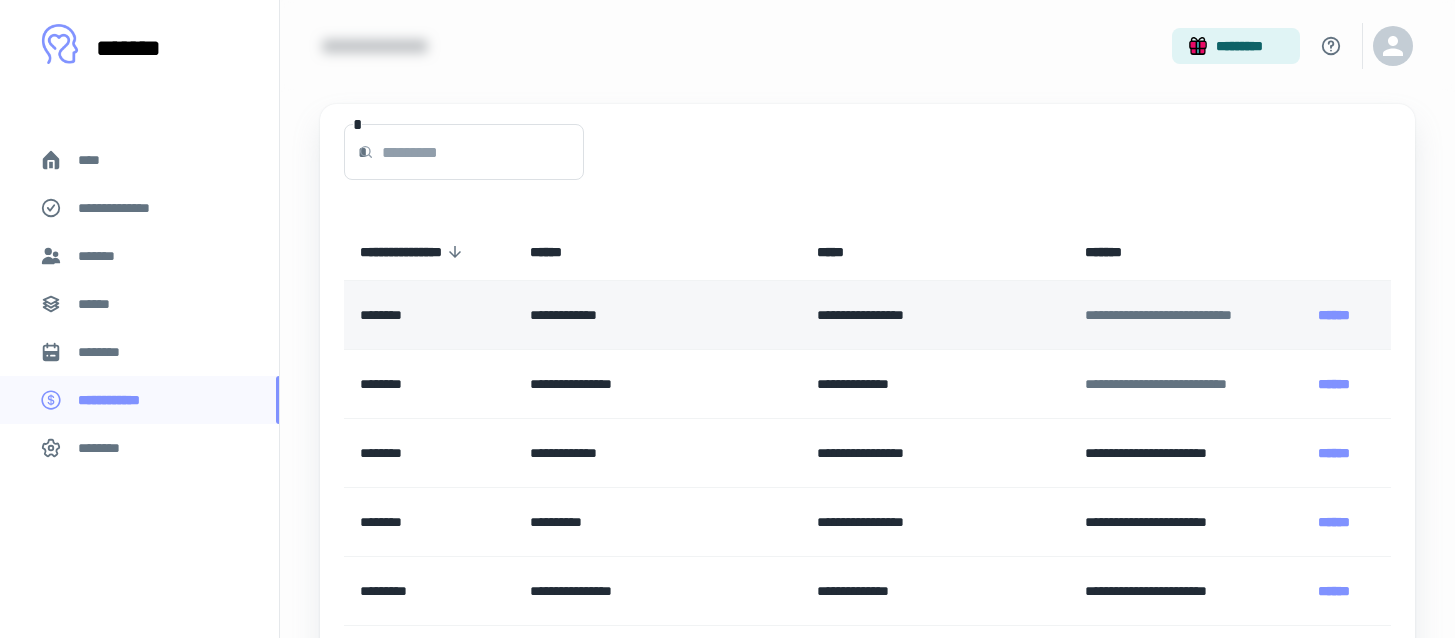 scroll, scrollTop: 145, scrollLeft: 0, axis: vertical 